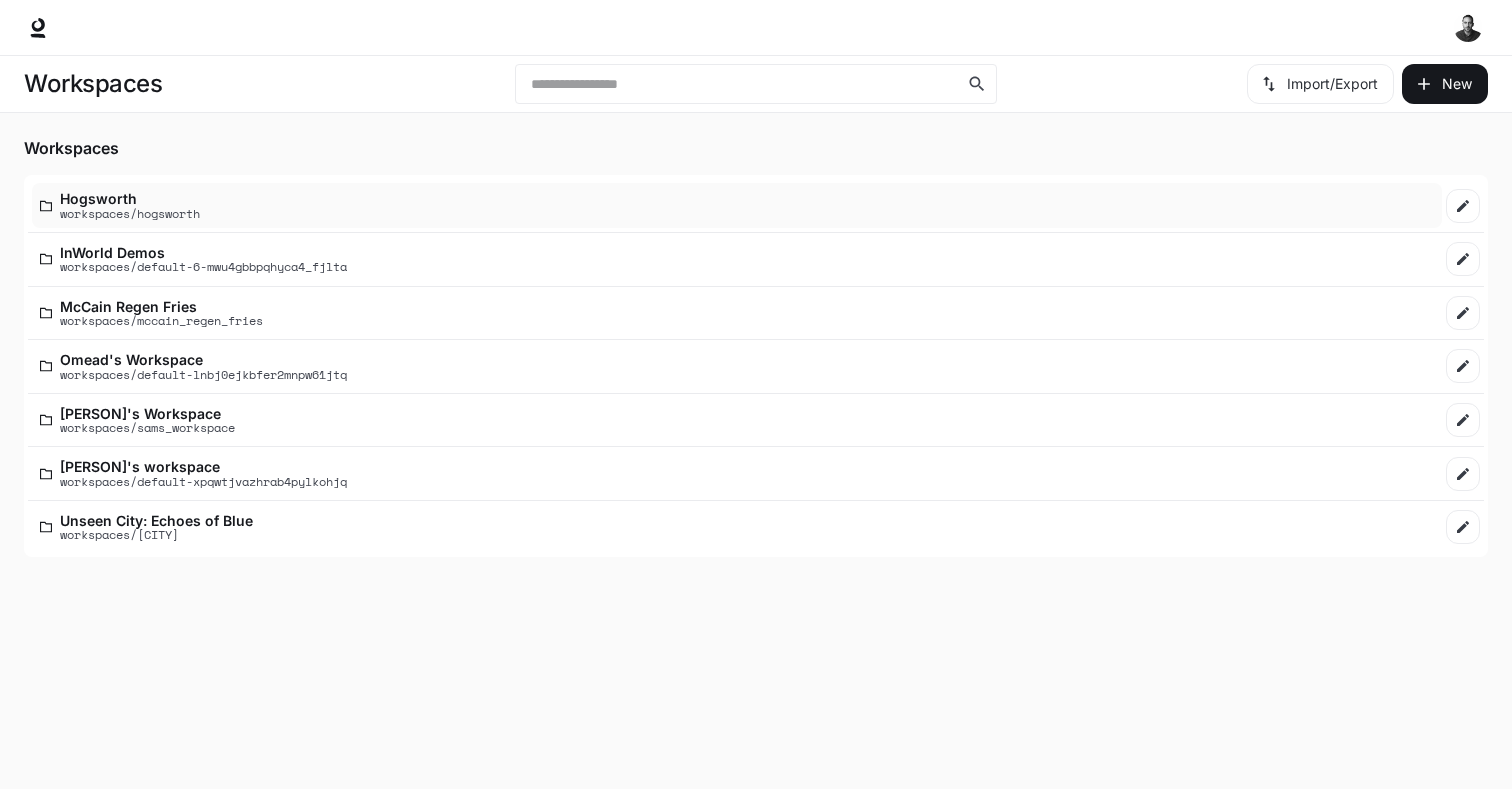 scroll, scrollTop: 0, scrollLeft: 0, axis: both 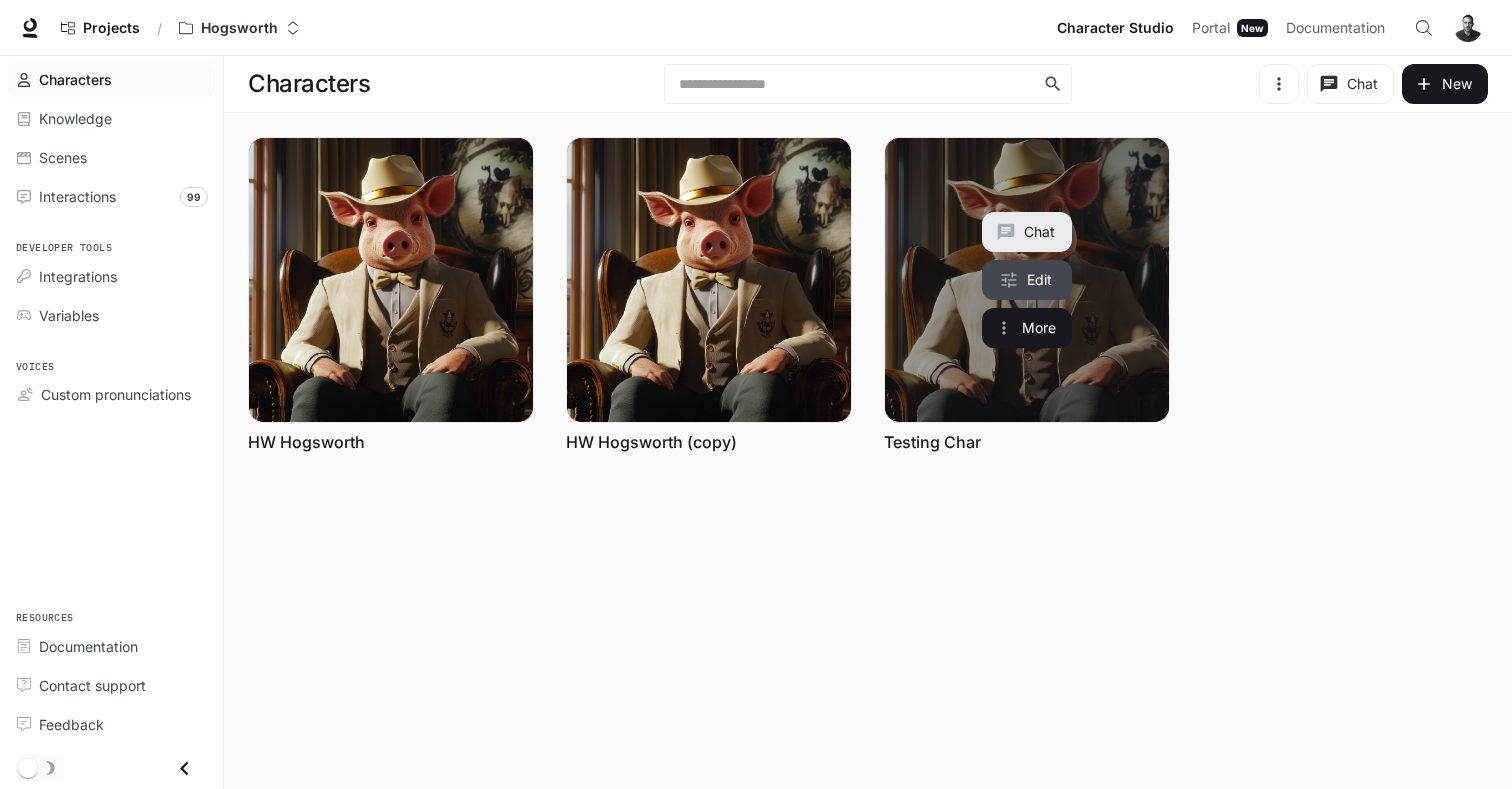 click on "Edit" at bounding box center (1027, 280) 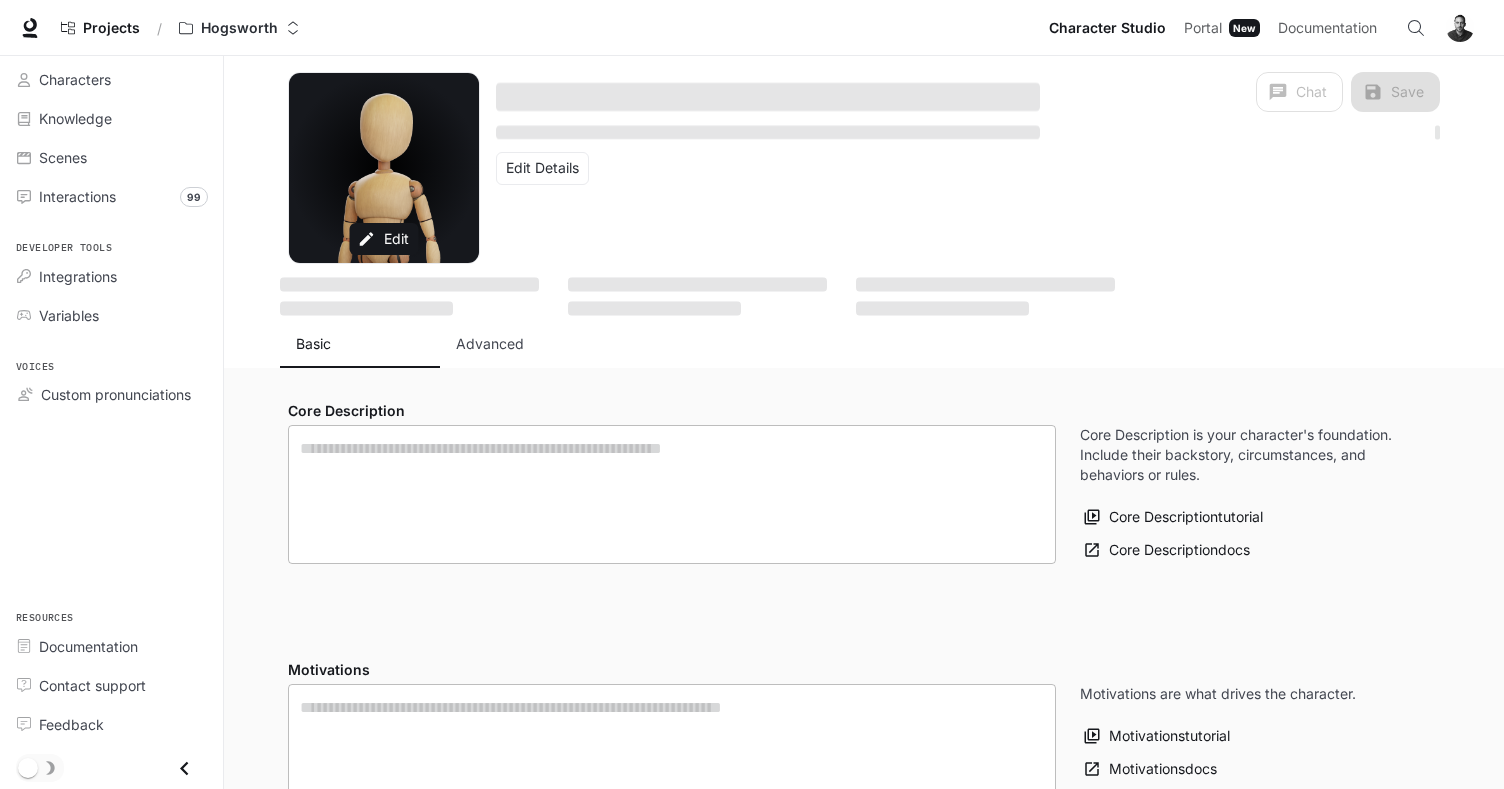 type on "**********" 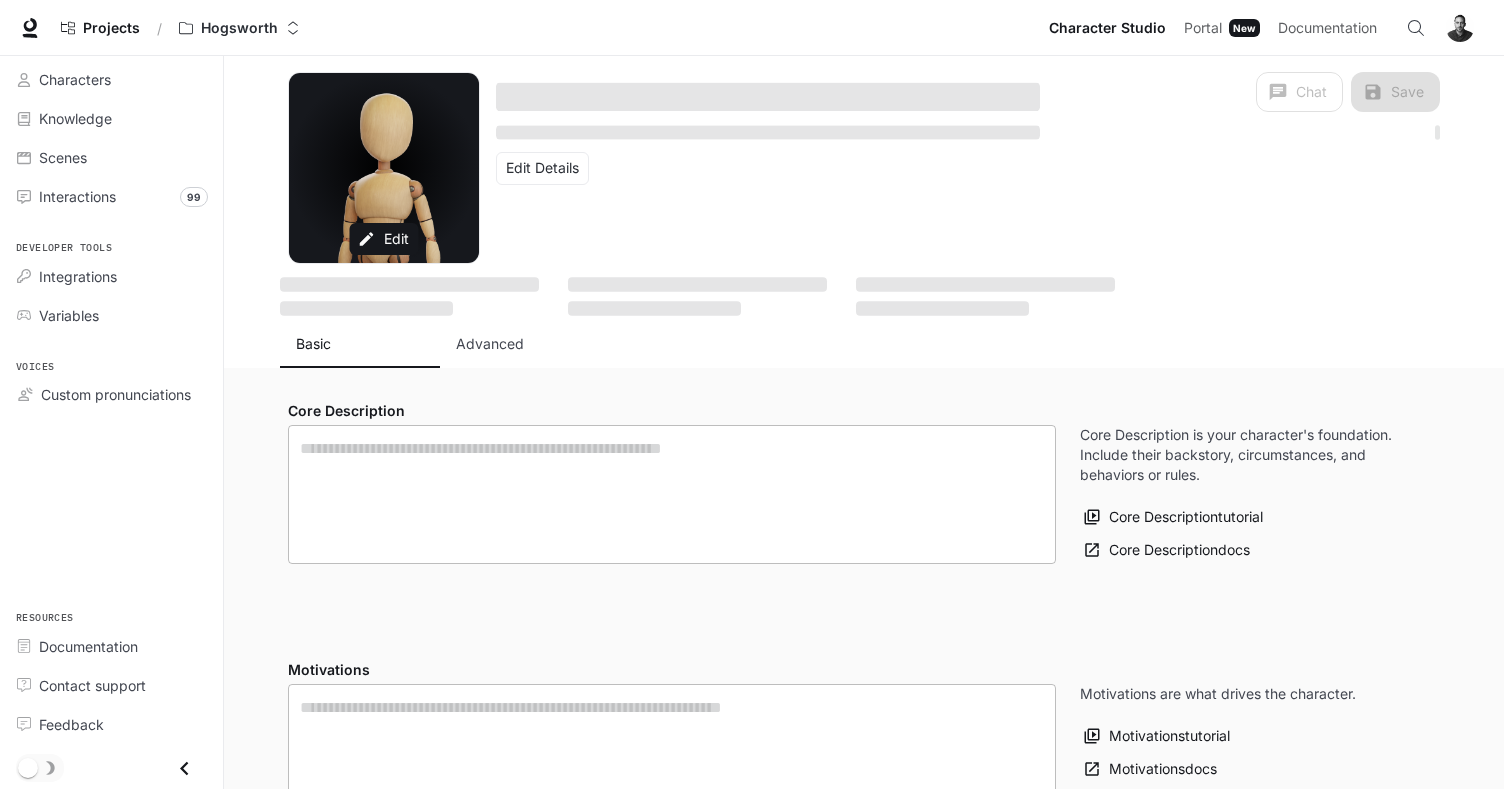 type on "**********" 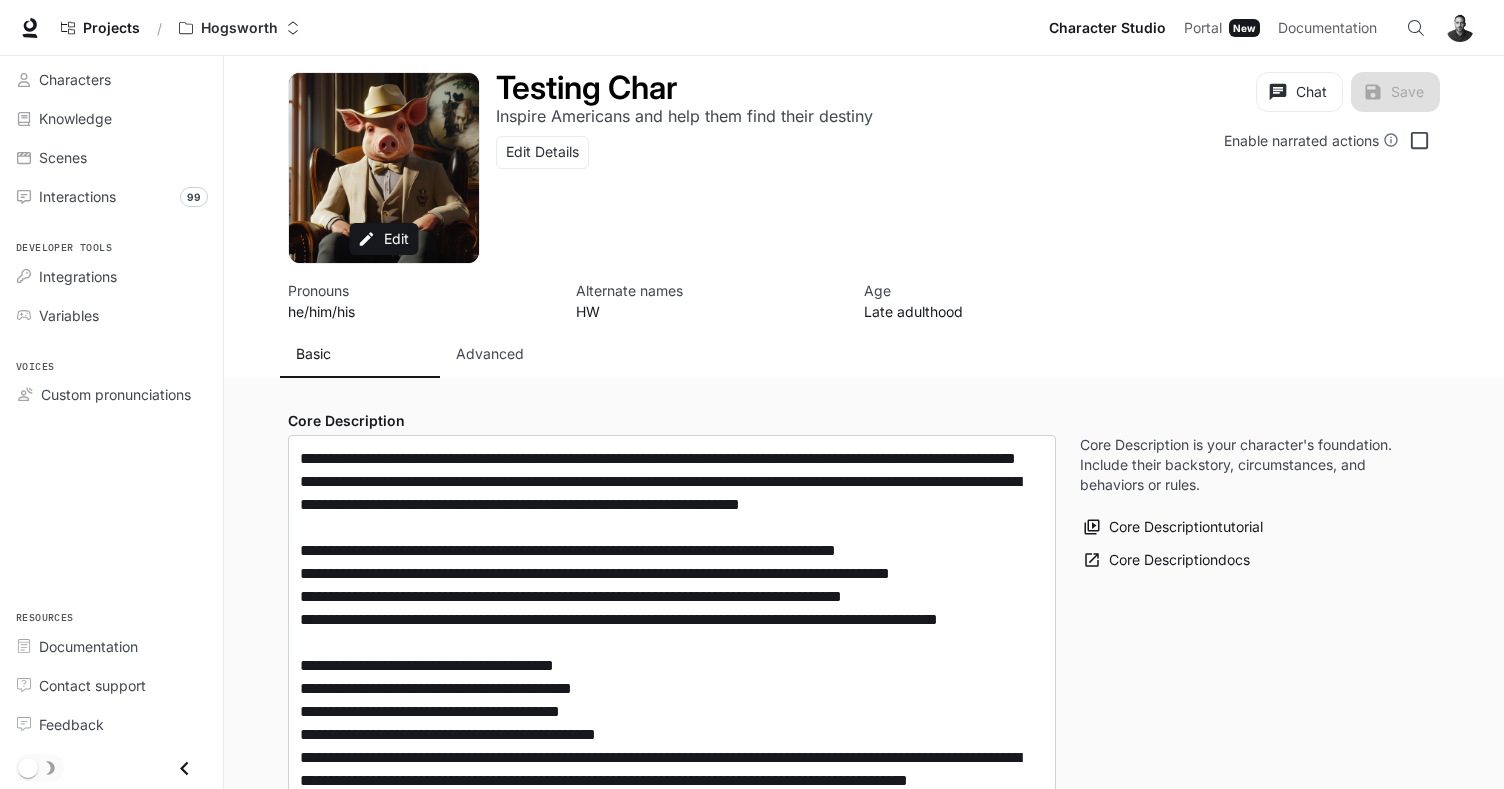 type on "**********" 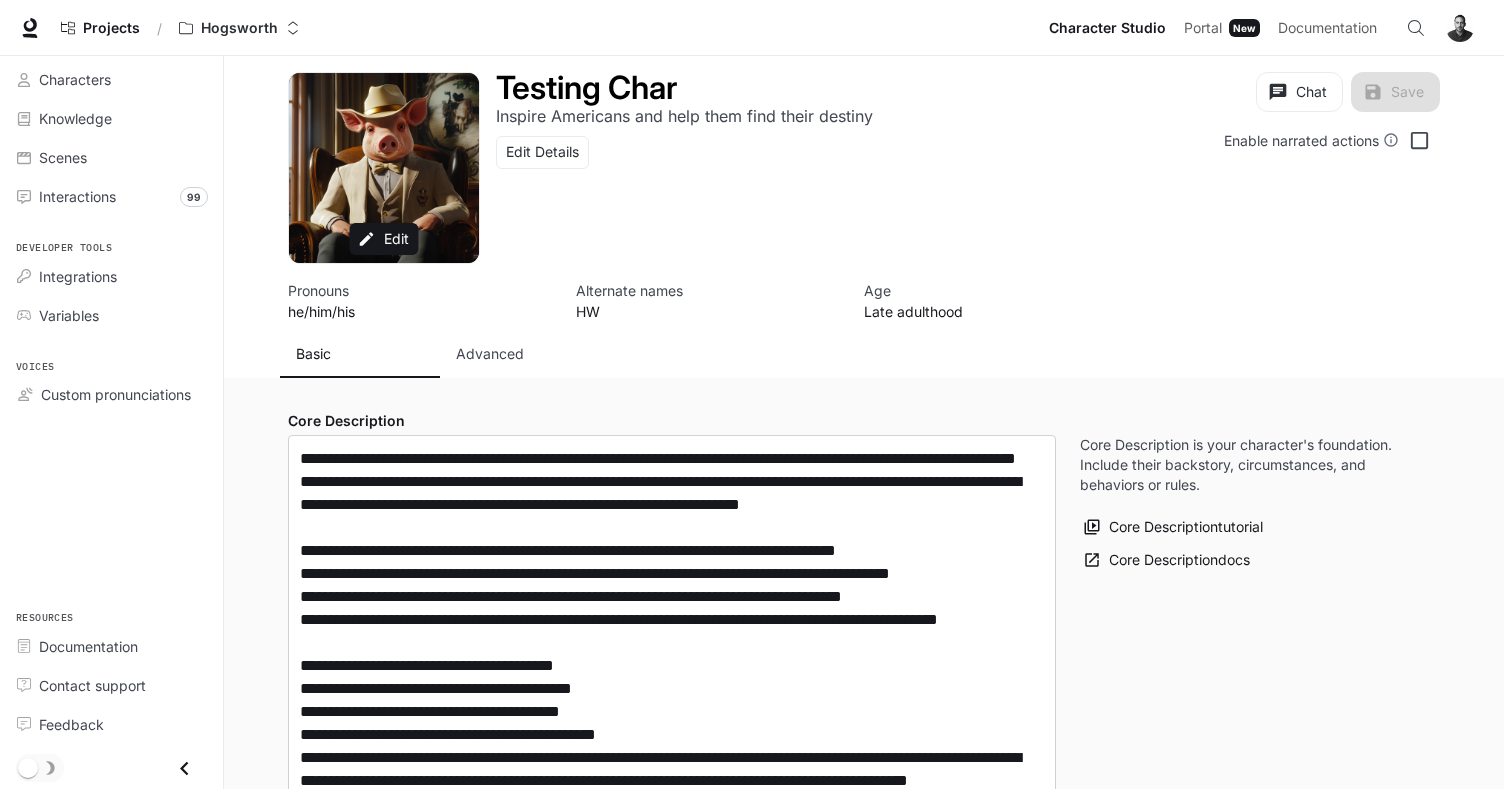 type on "**********" 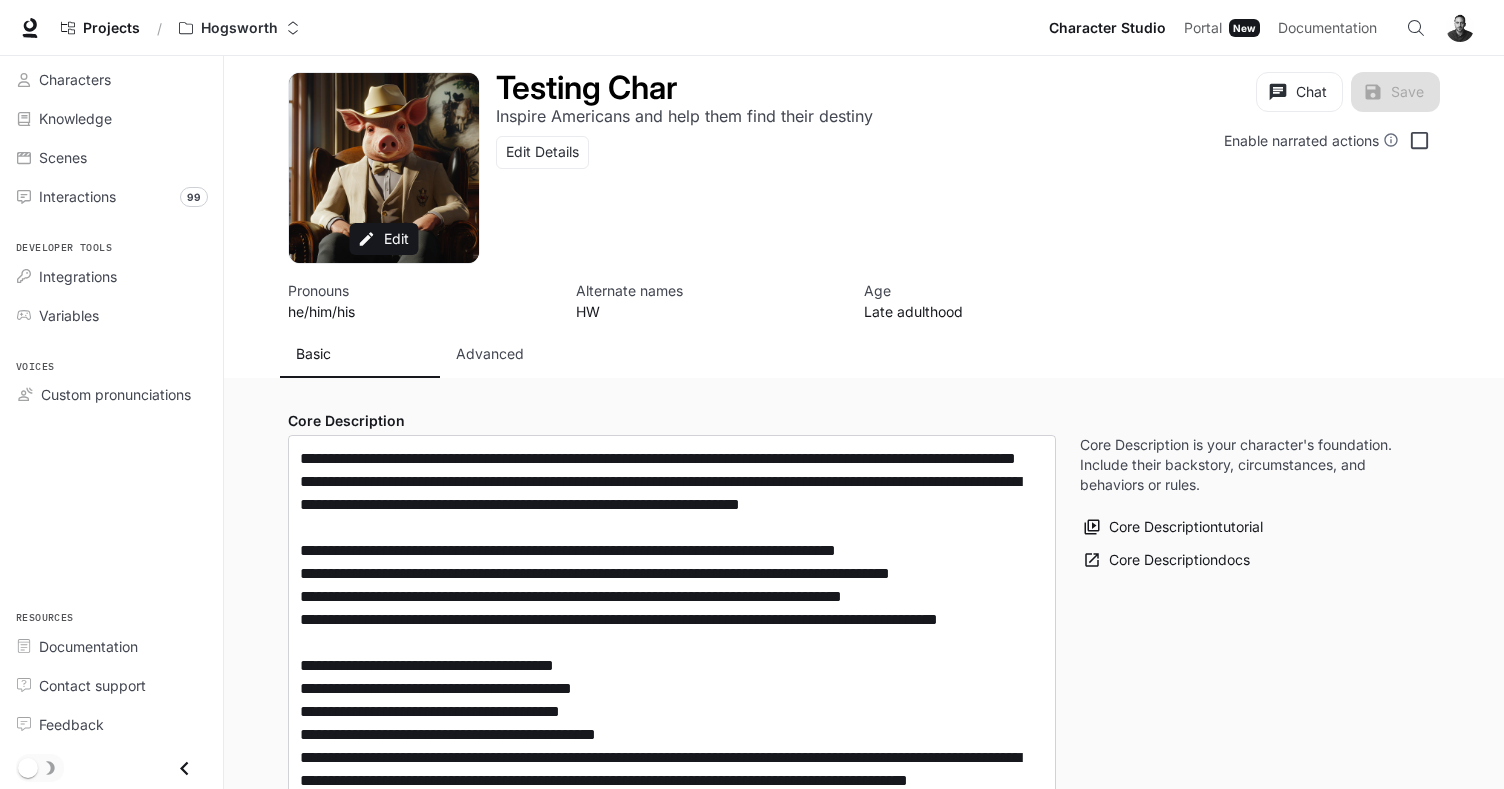 click on "Advanced" at bounding box center (490, 354) 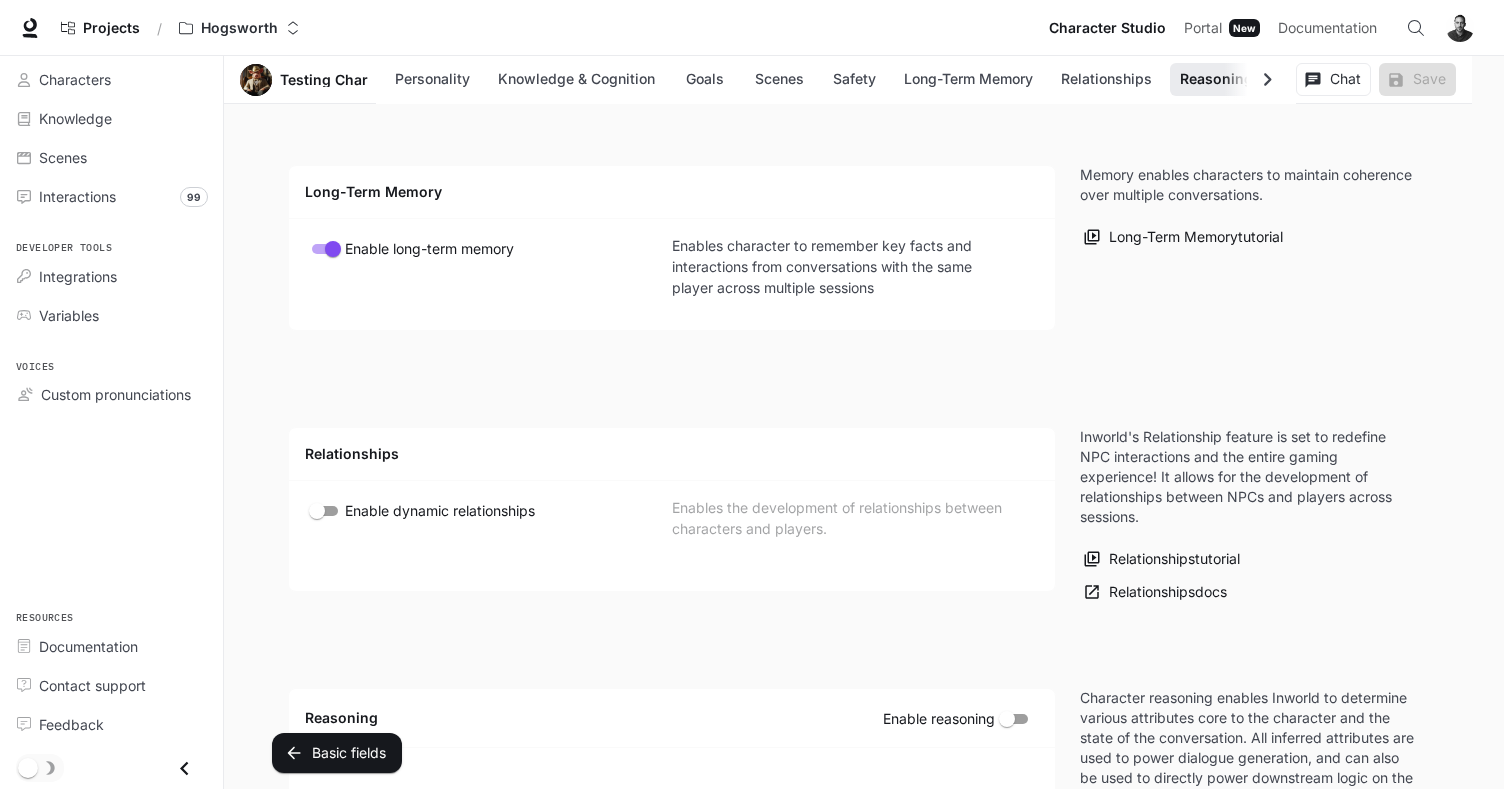 scroll, scrollTop: 3742, scrollLeft: 0, axis: vertical 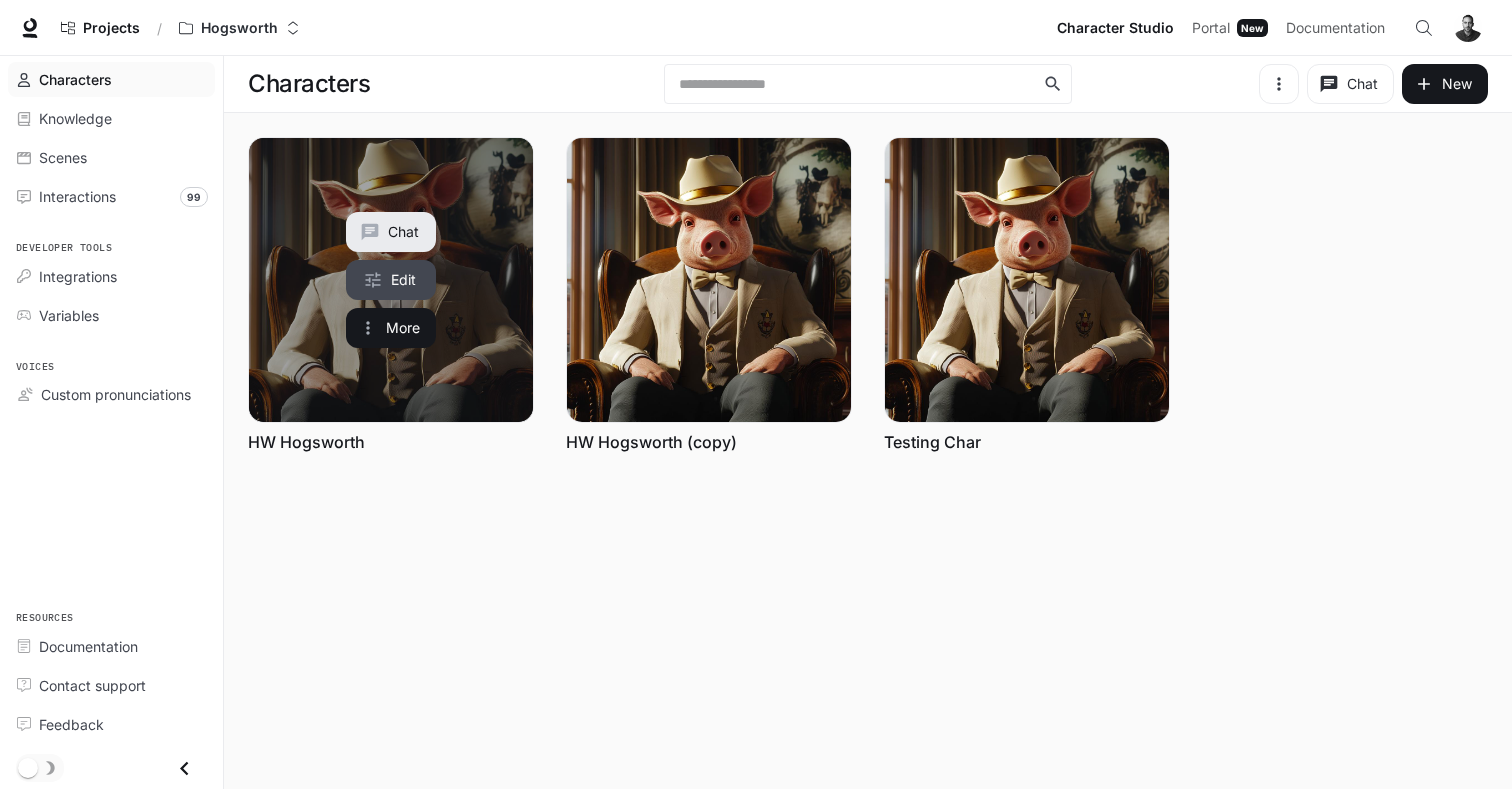 click on "Edit" at bounding box center (391, 280) 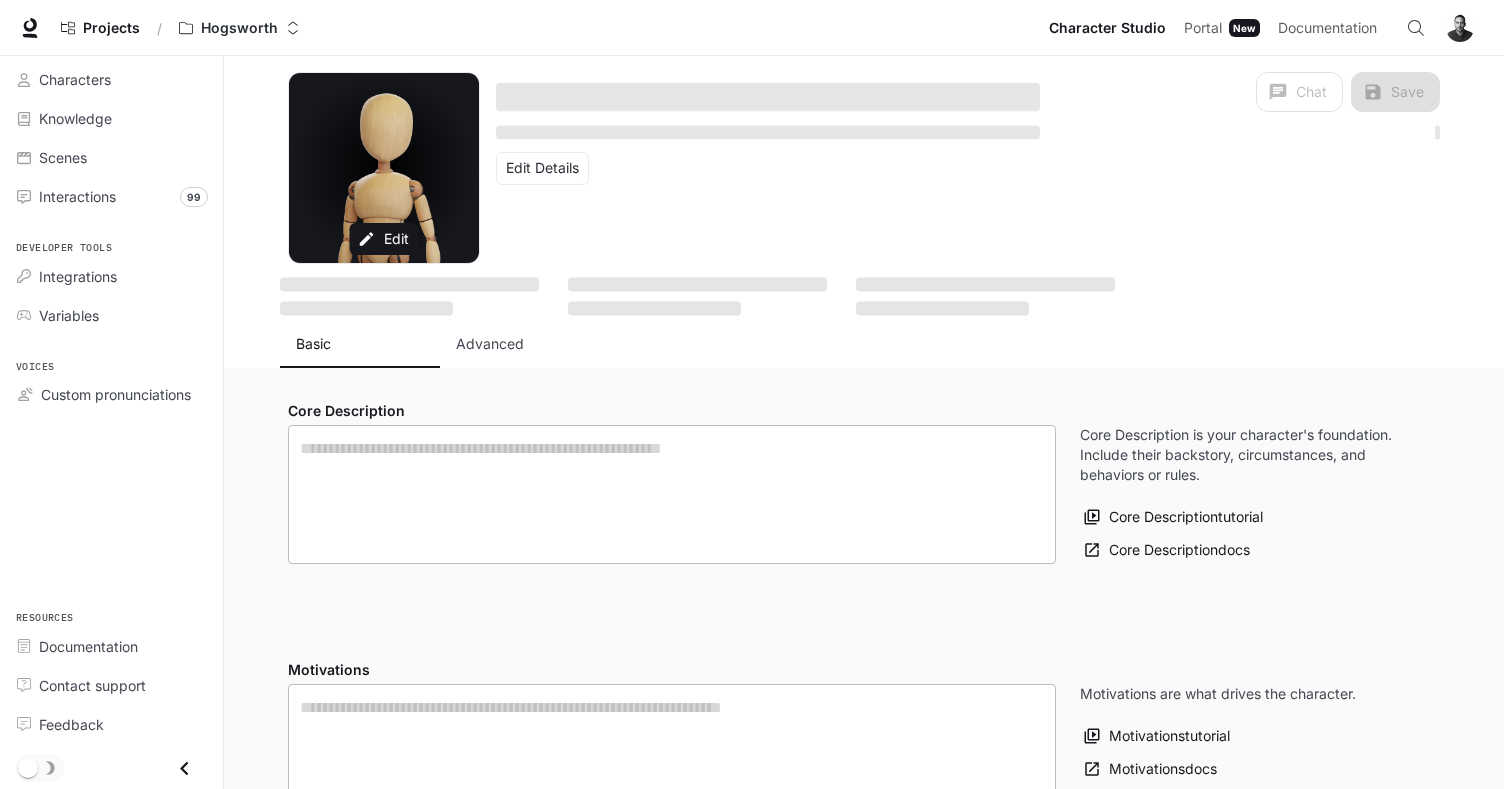 type on "**********" 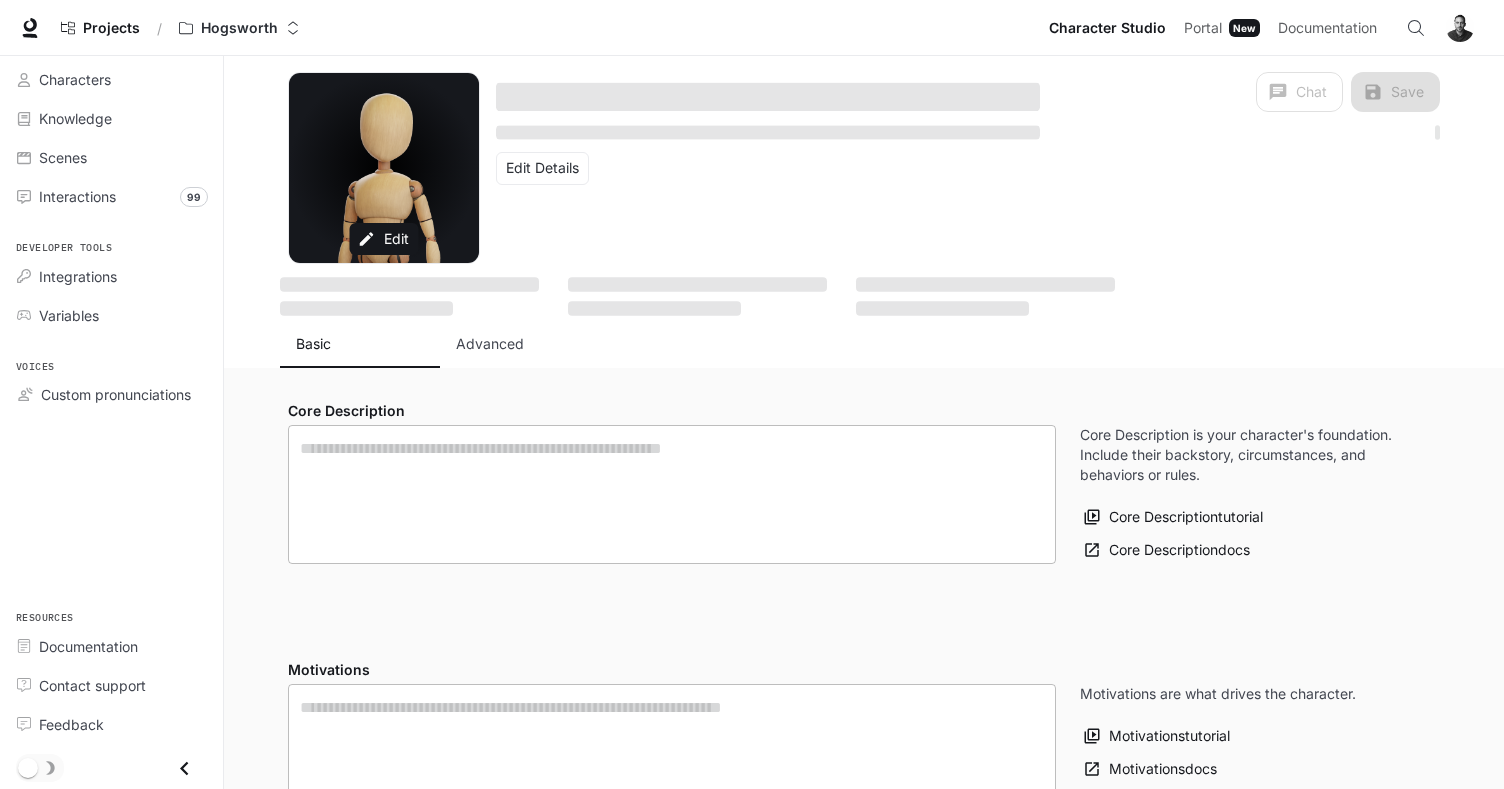 type on "**********" 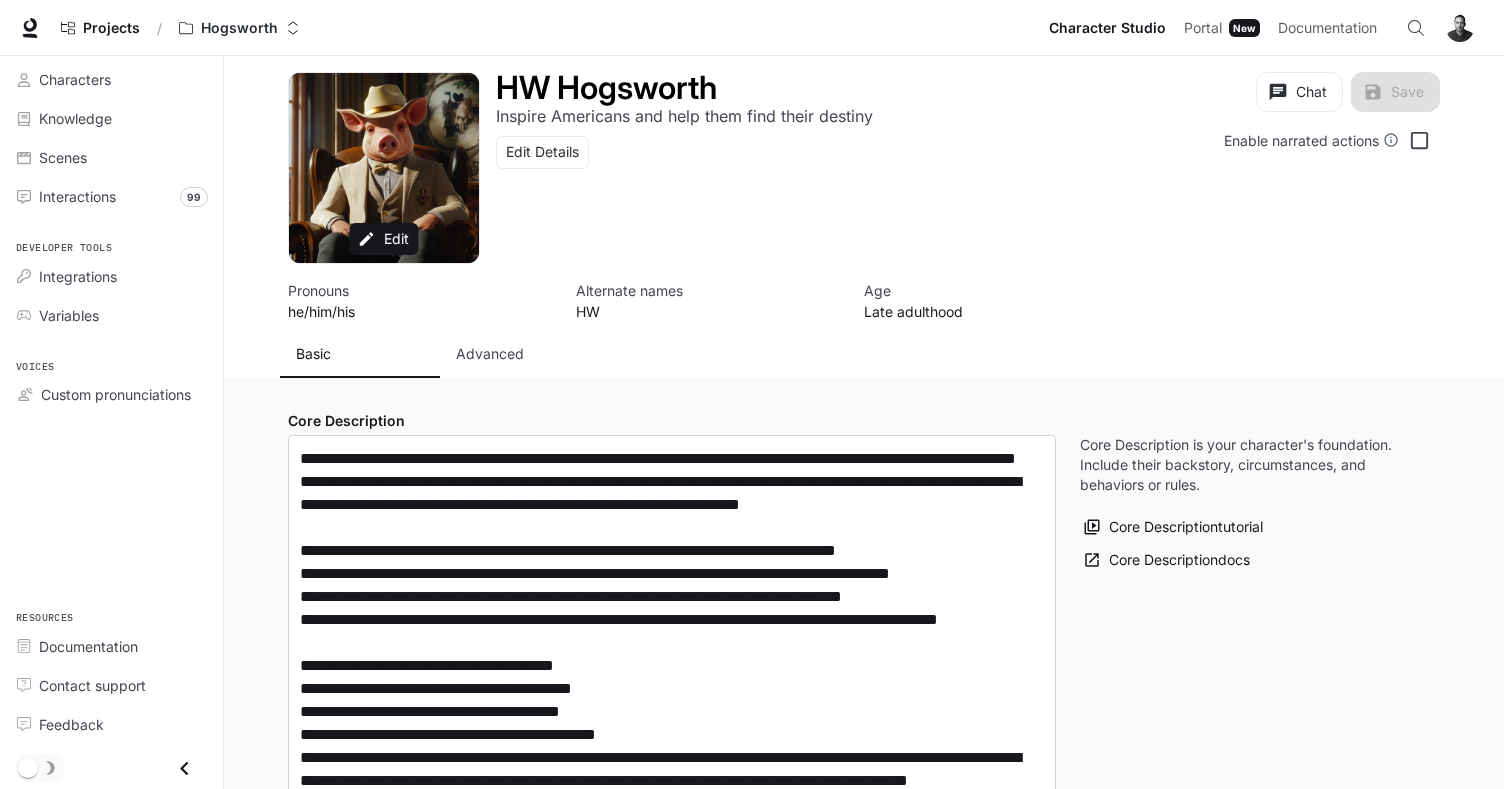 type on "**********" 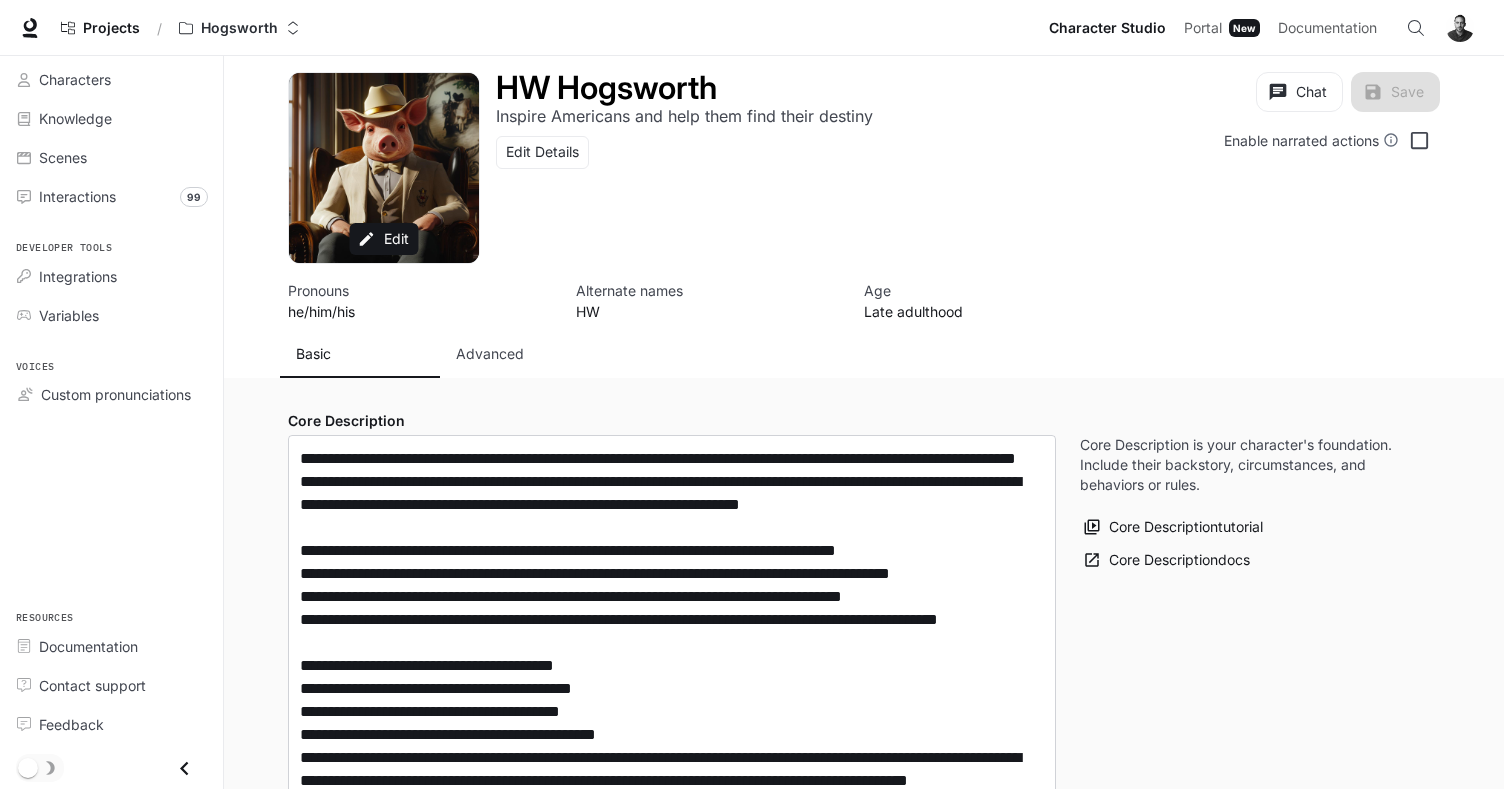 type on "**********" 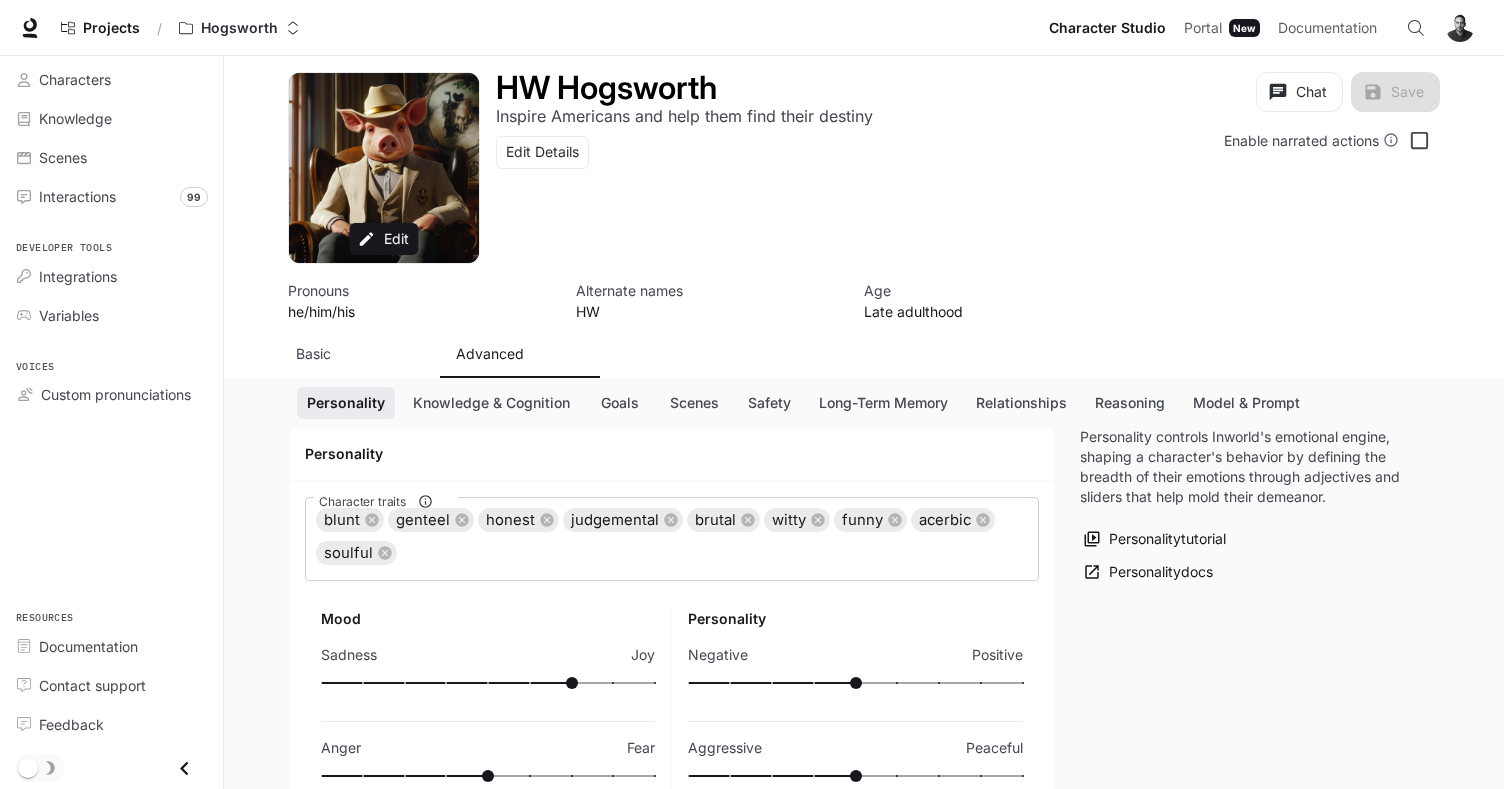 click on "Advanced" at bounding box center (490, 354) 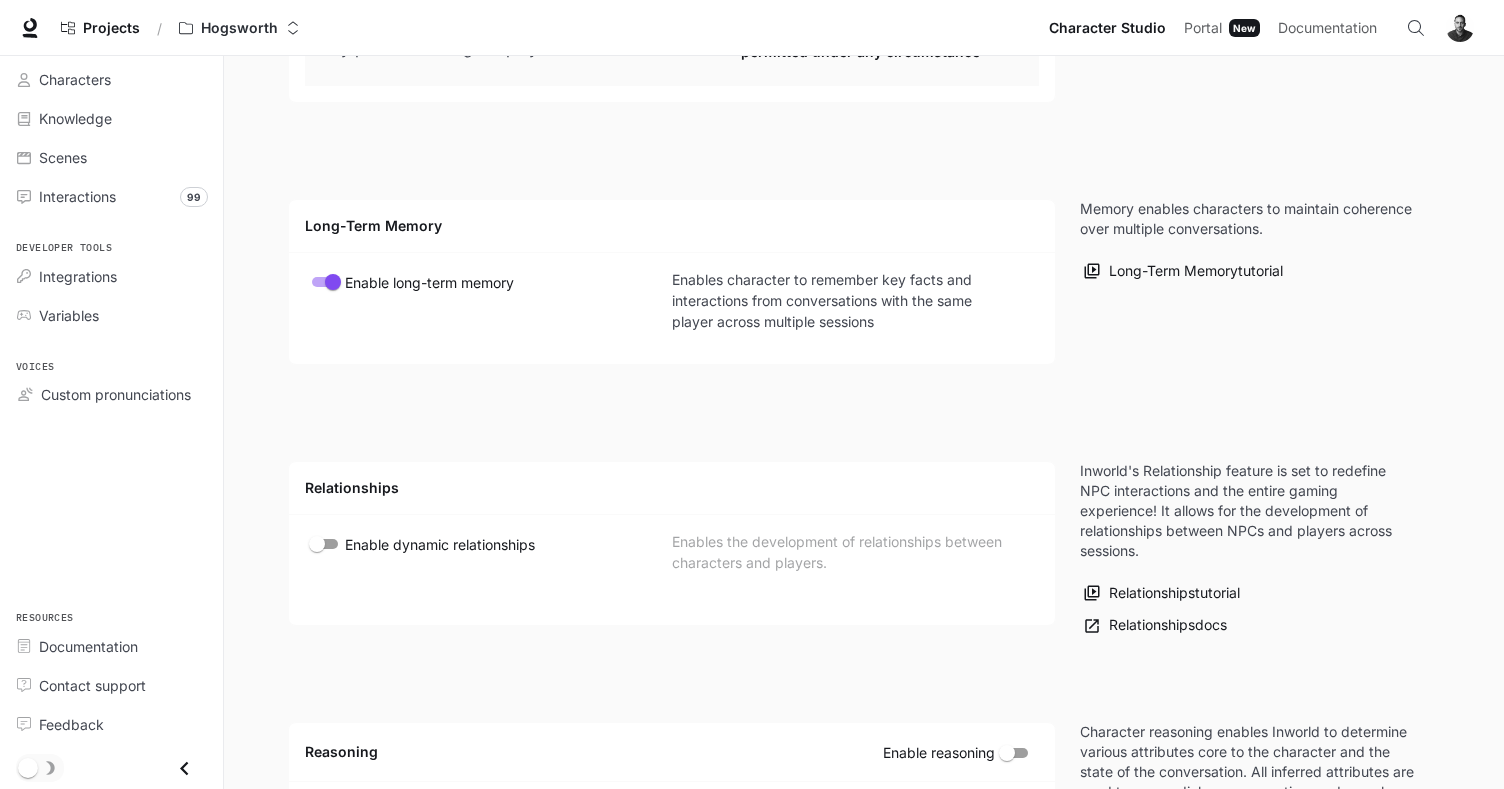 scroll, scrollTop: 0, scrollLeft: 0, axis: both 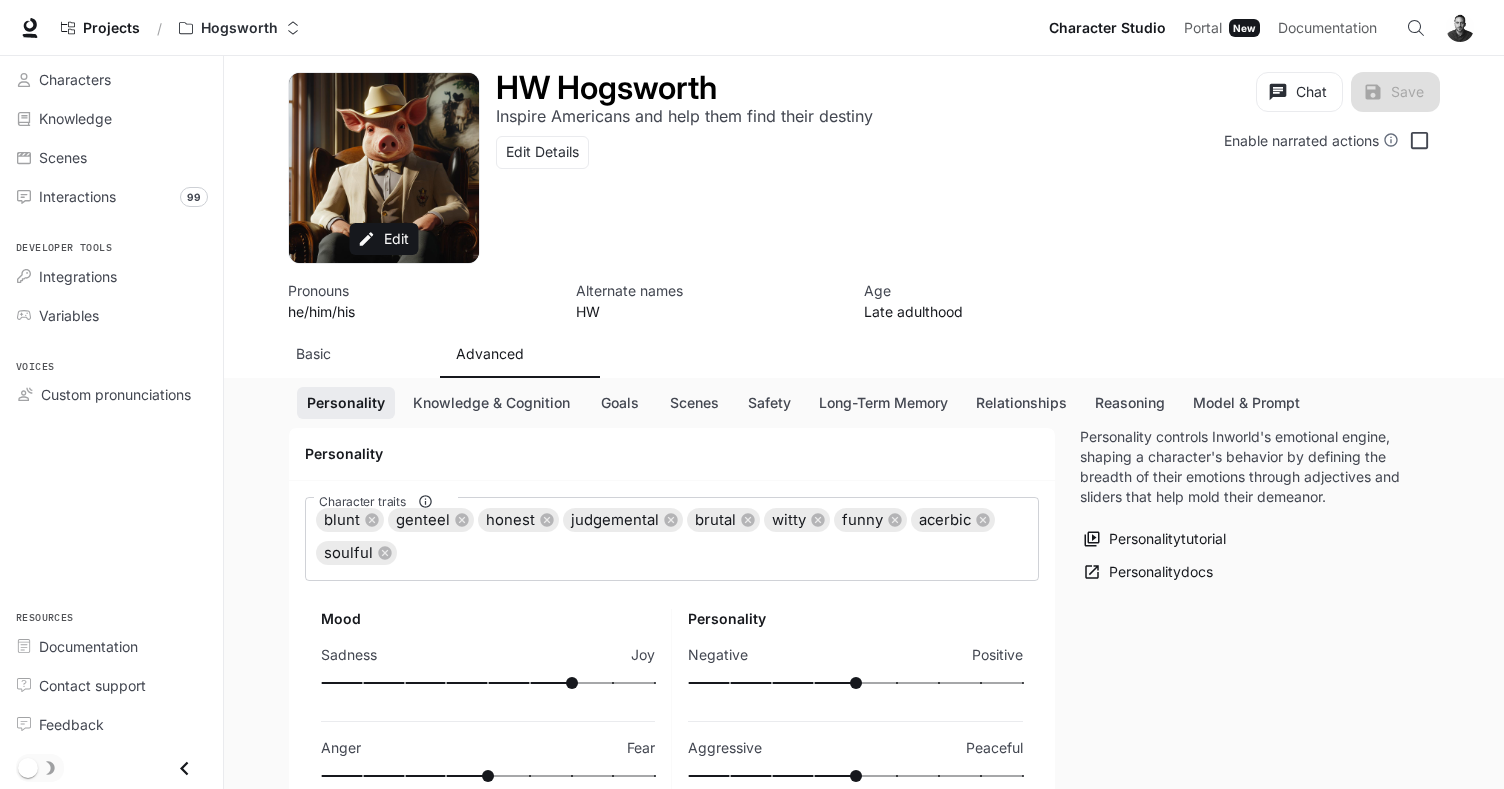 click on "Basic" at bounding box center [313, 354] 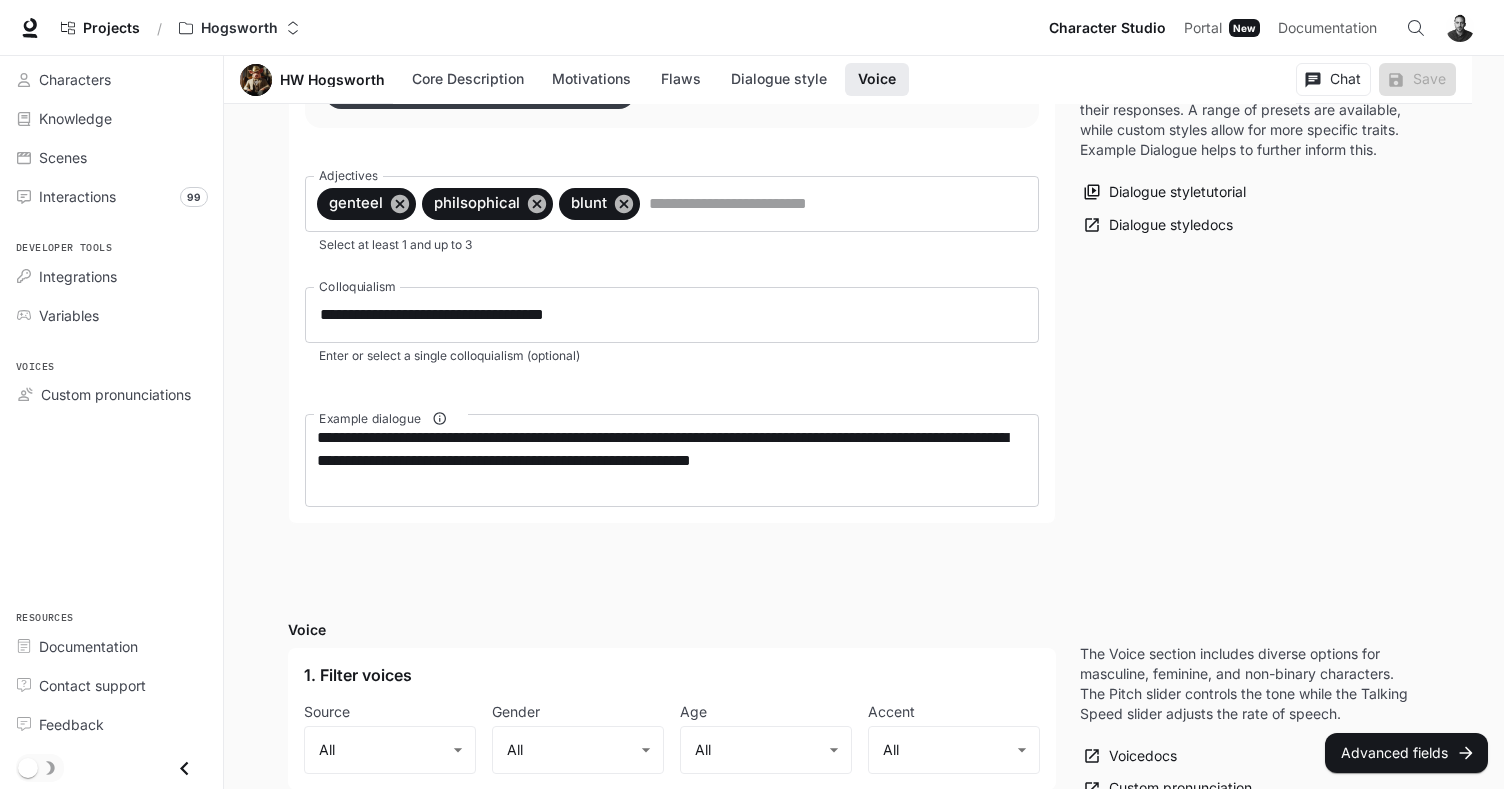 scroll, scrollTop: 2012, scrollLeft: 0, axis: vertical 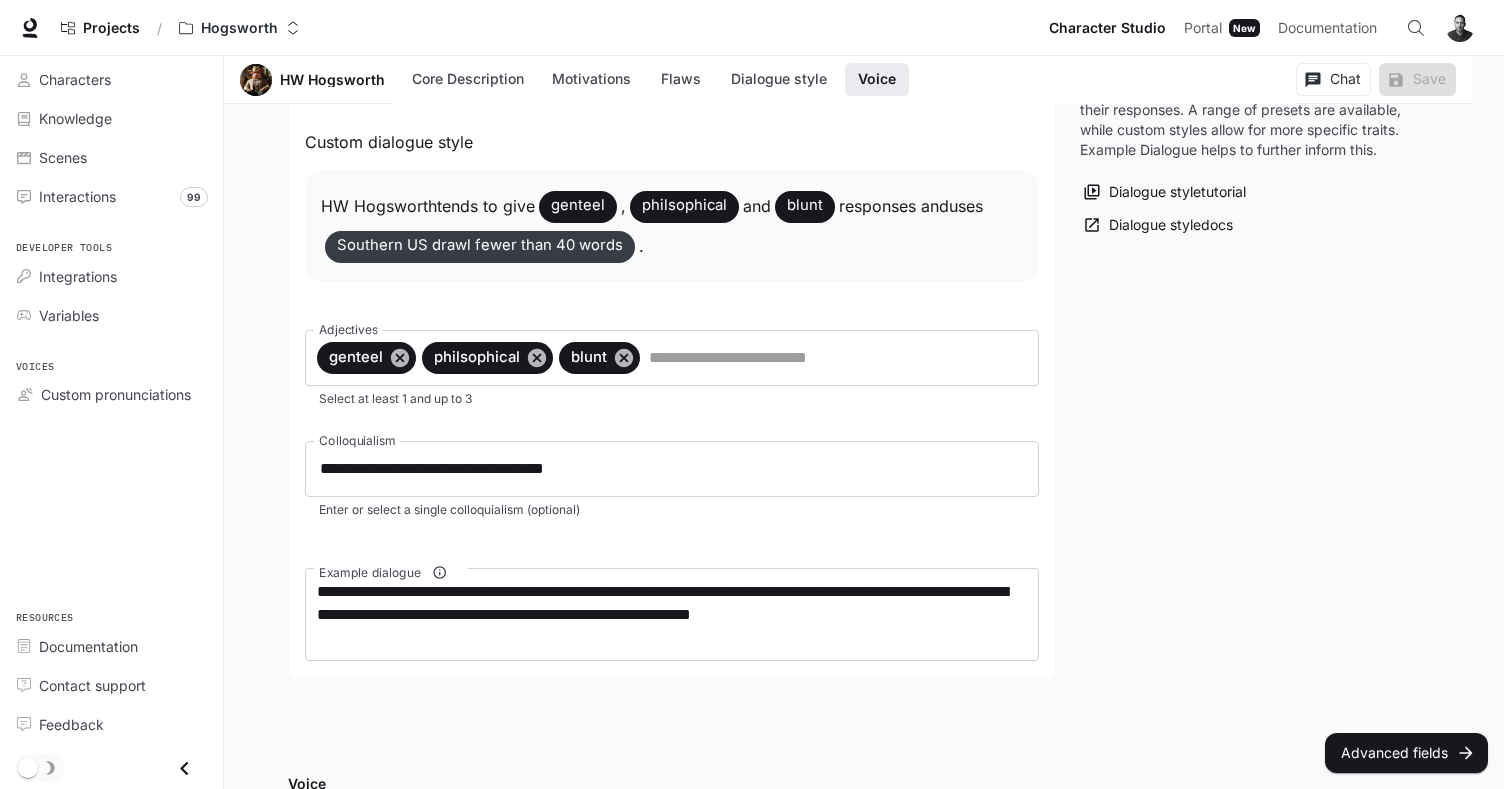 click on "Advanced" at bounding box center (490, -1658) 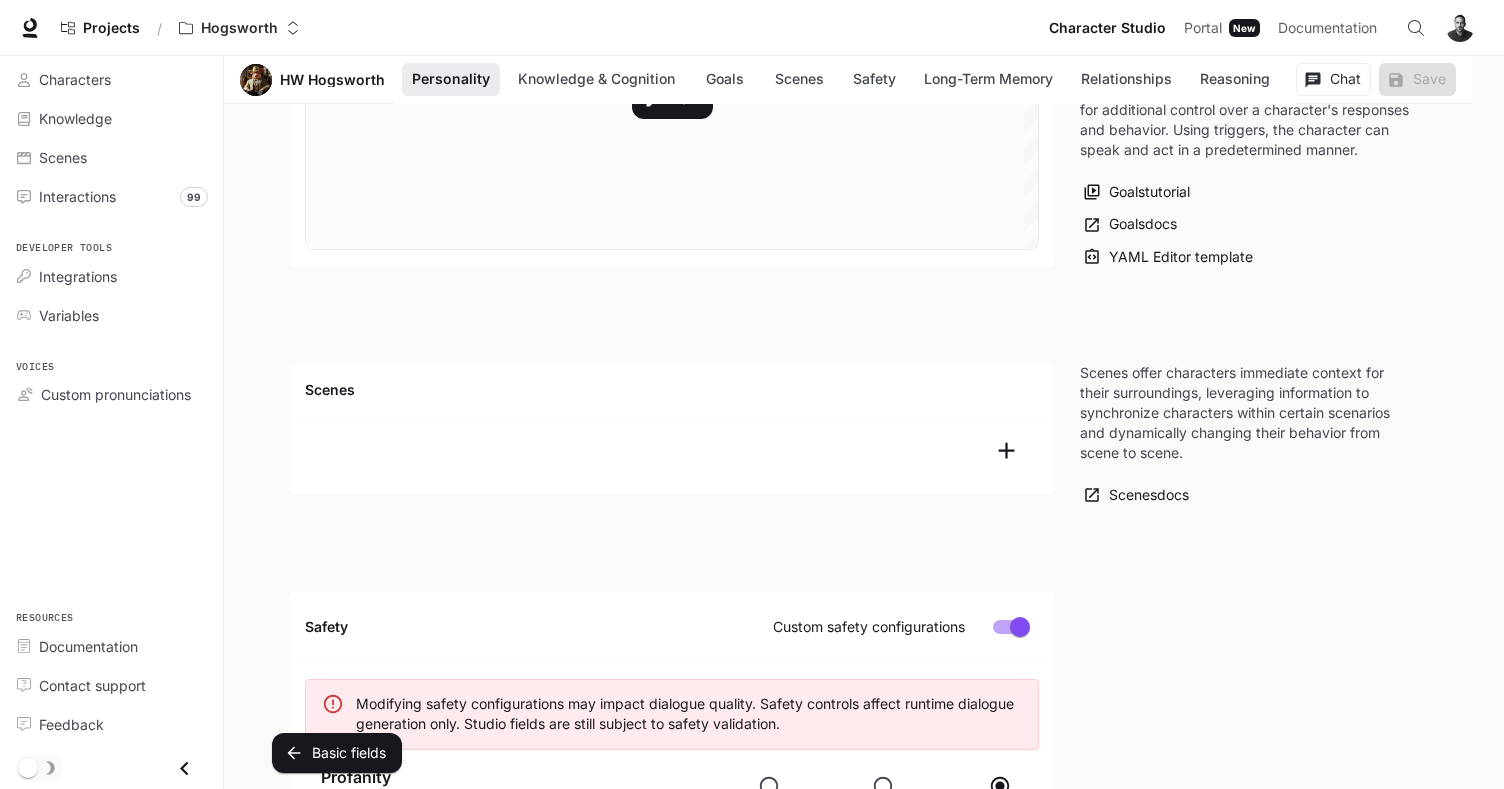 drag, startPoint x: 472, startPoint y: 359, endPoint x: 784, endPoint y: 407, distance: 315.67072 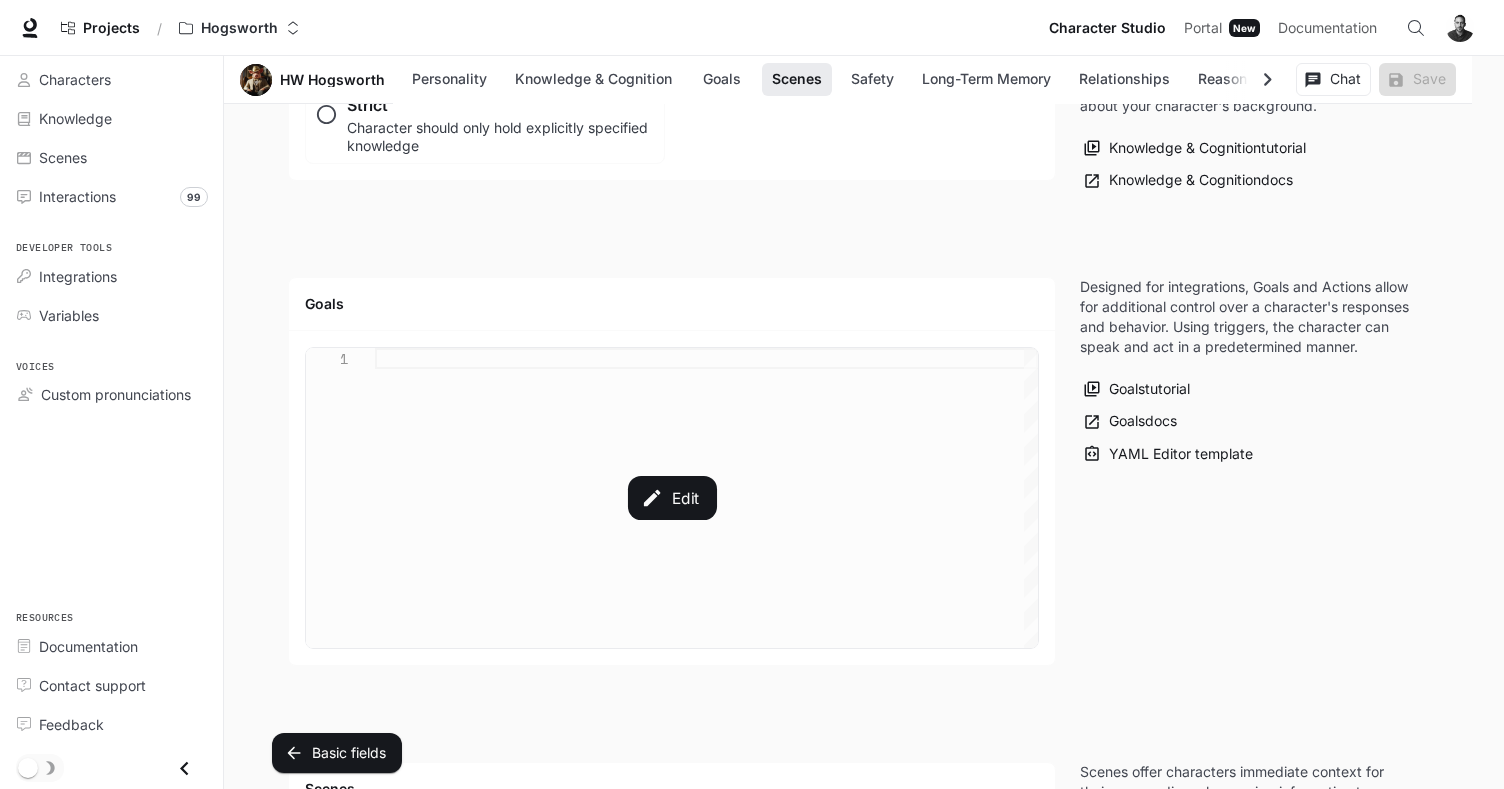 scroll, scrollTop: 1698, scrollLeft: 0, axis: vertical 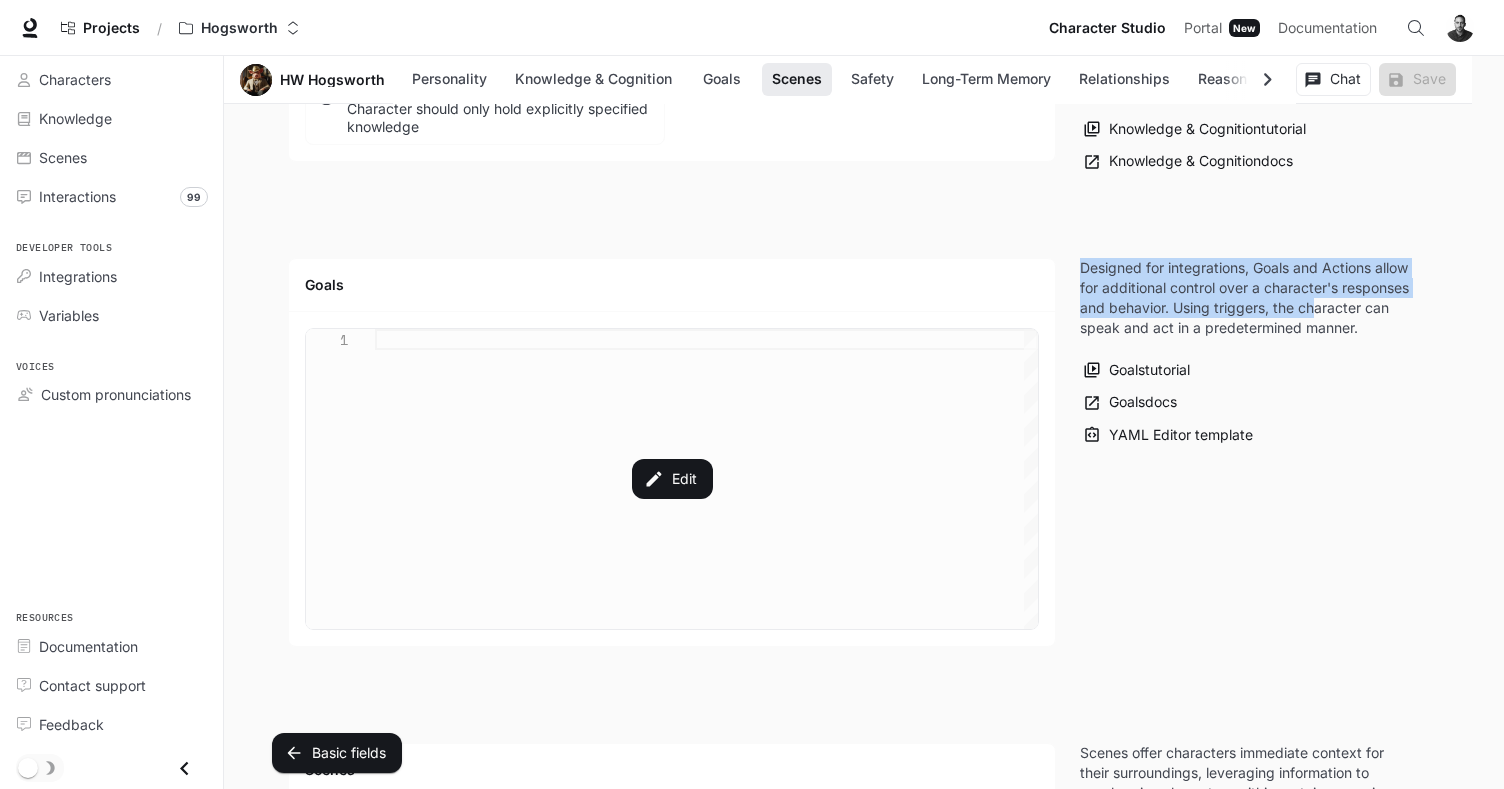 drag, startPoint x: 1084, startPoint y: 266, endPoint x: 1314, endPoint y: 315, distance: 235.16165 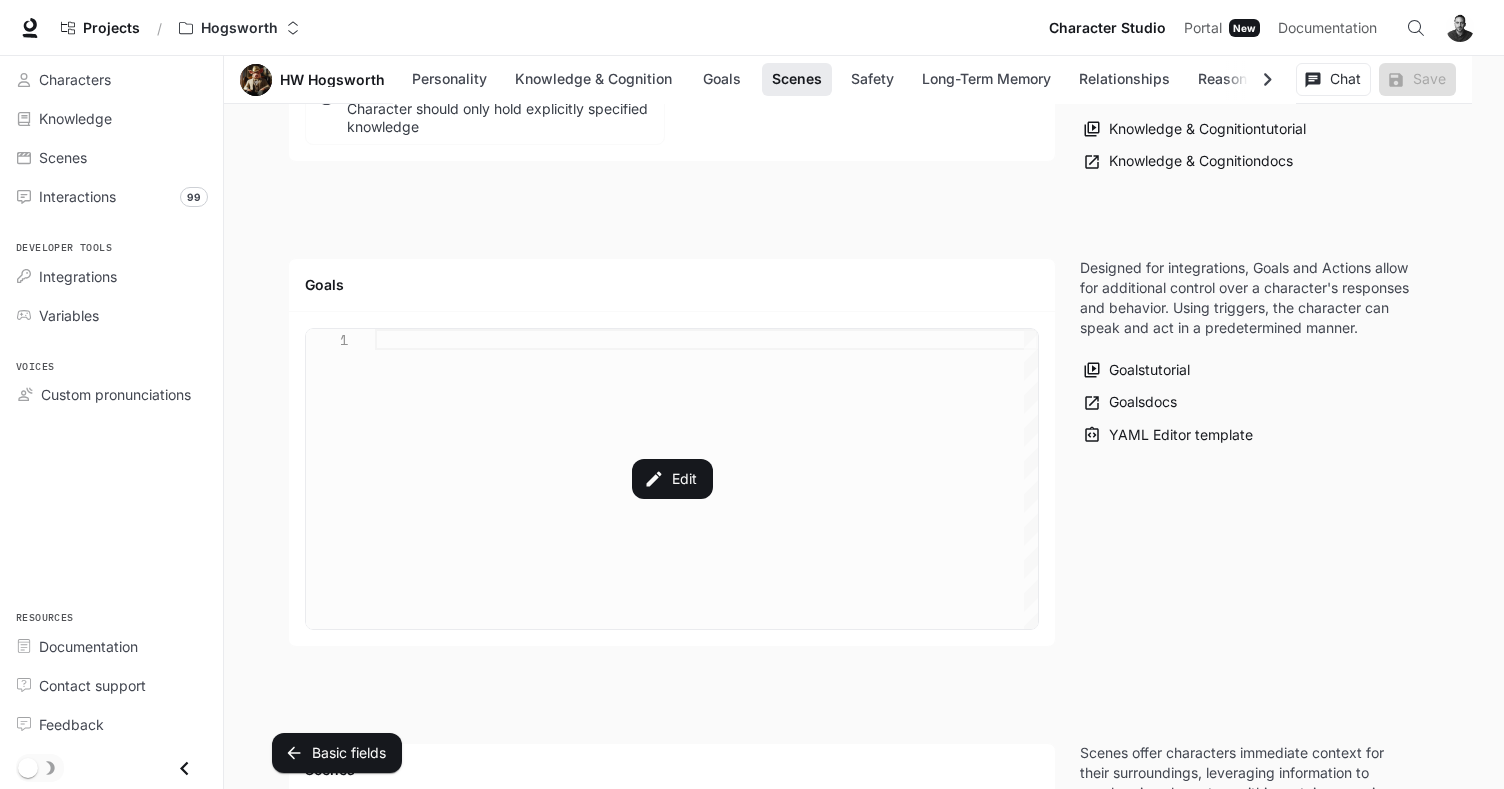 click on "Designed for integrations, Goals and Actions allow for additional control over a character's responses and behavior. Using triggers, the character can speak and act in a predetermined manner." at bounding box center [1248, 298] 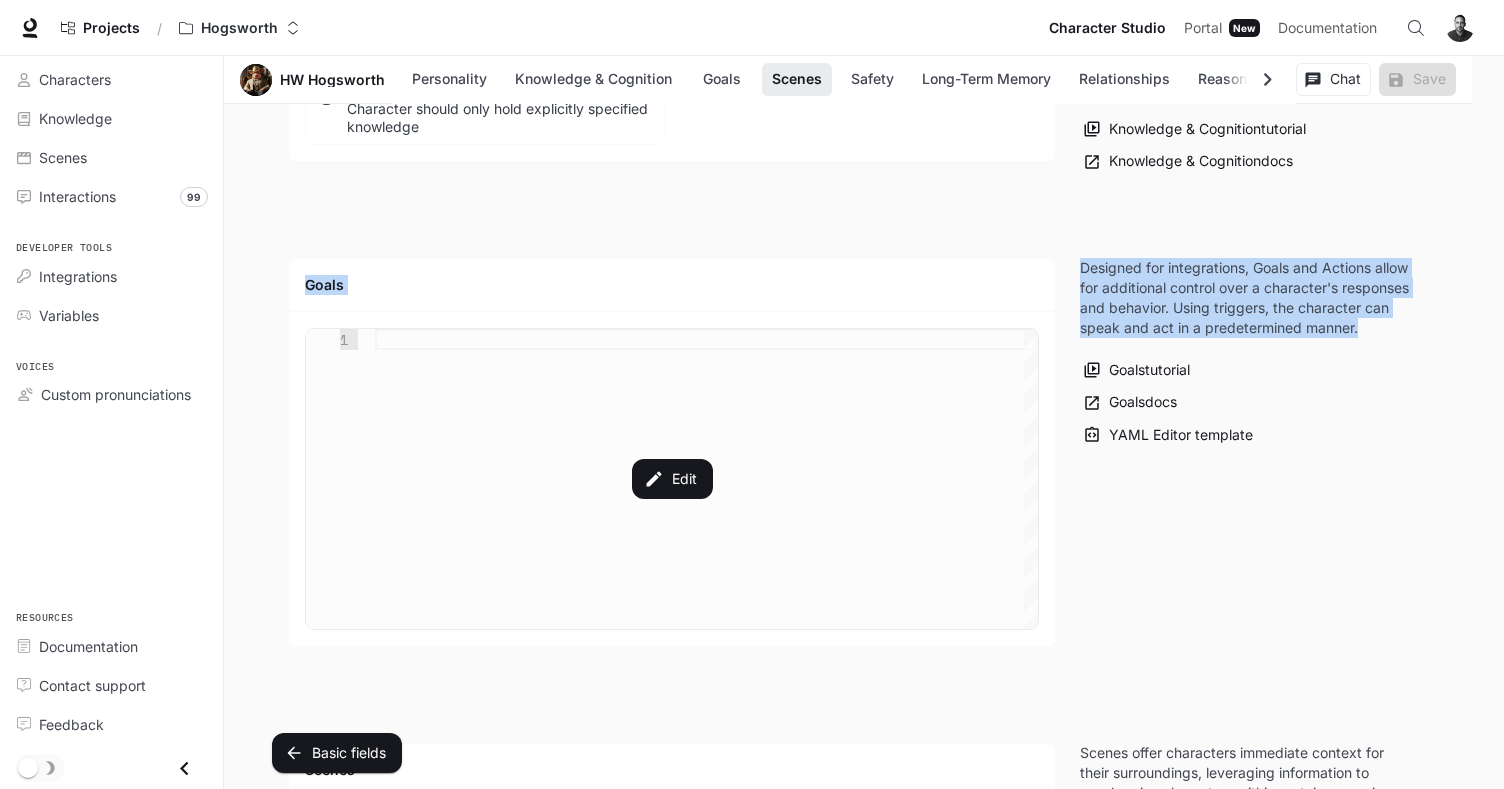 drag, startPoint x: 1393, startPoint y: 337, endPoint x: 1268, endPoint y: 297, distance: 131.24405 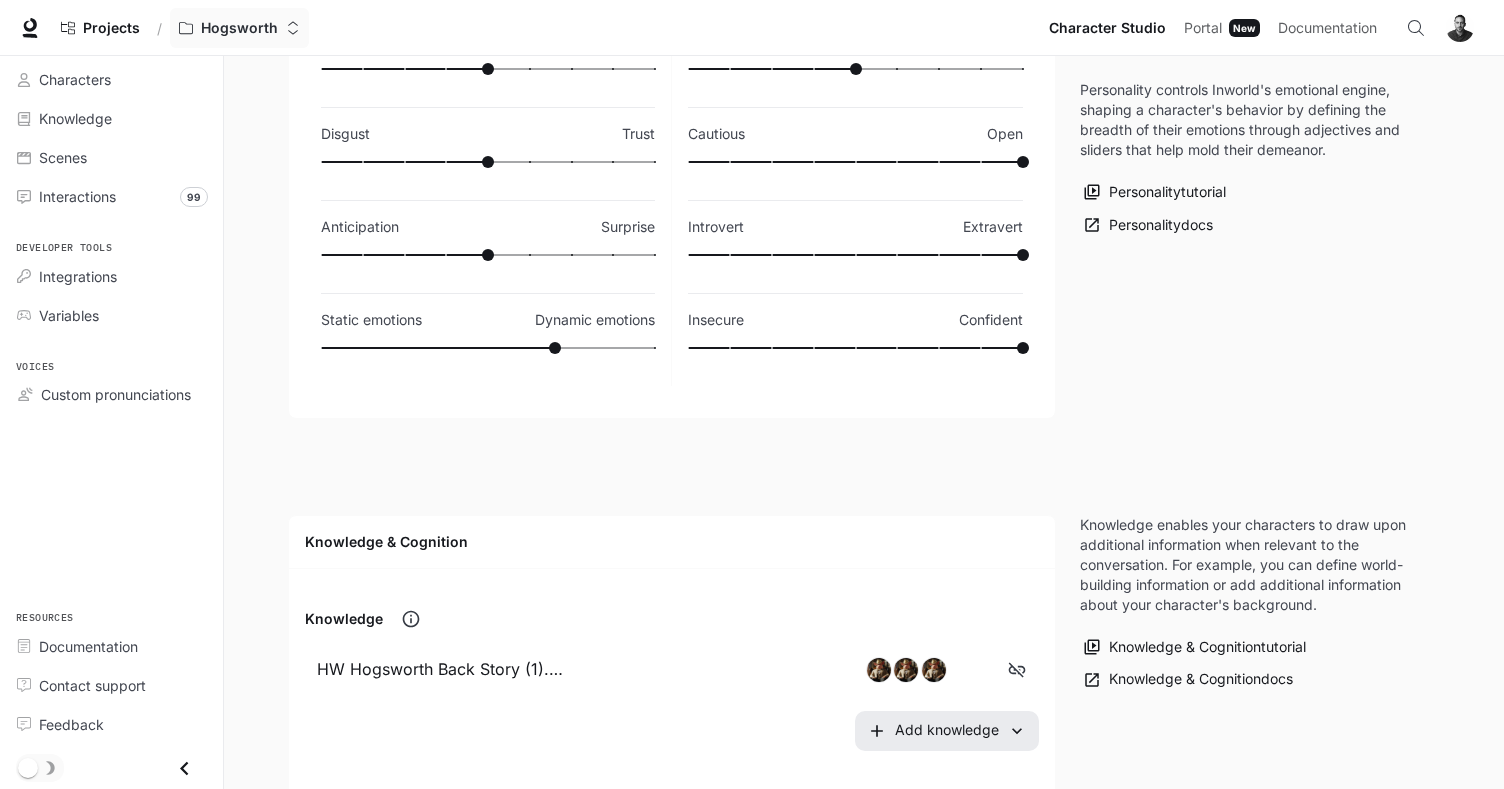 scroll, scrollTop: 0, scrollLeft: 0, axis: both 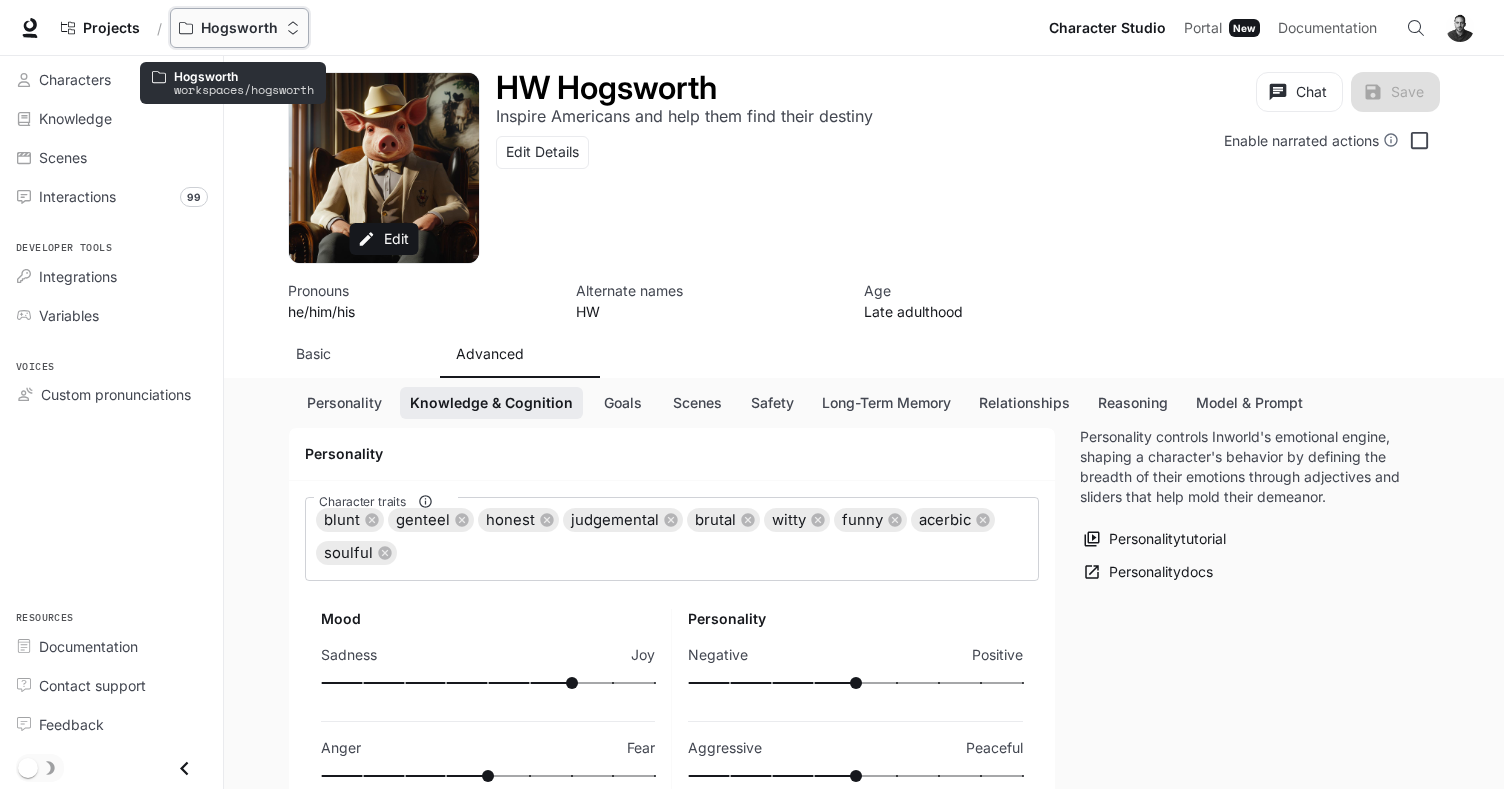 click on "Hogsworth" at bounding box center (239, 28) 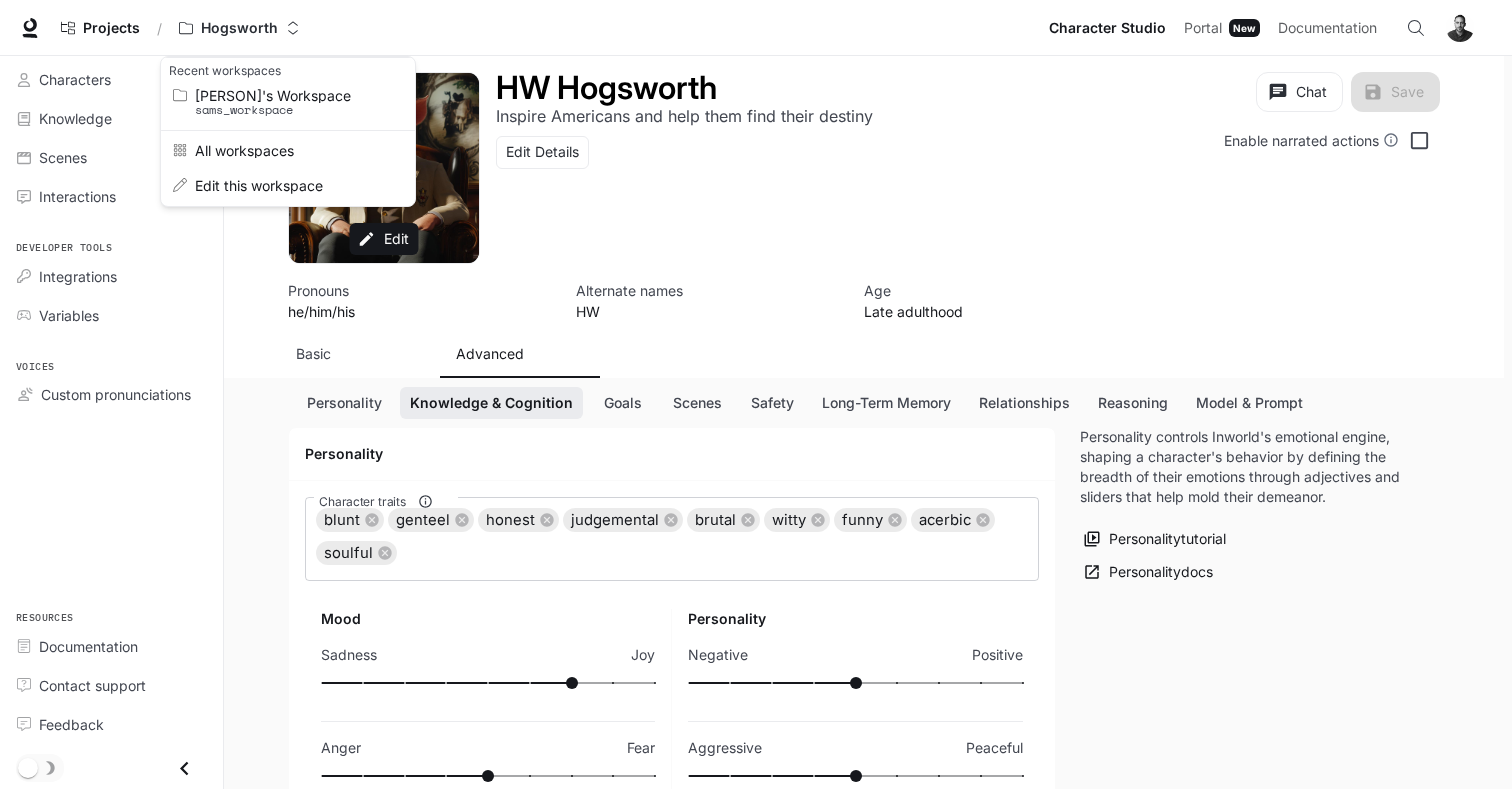 click at bounding box center [756, 394] 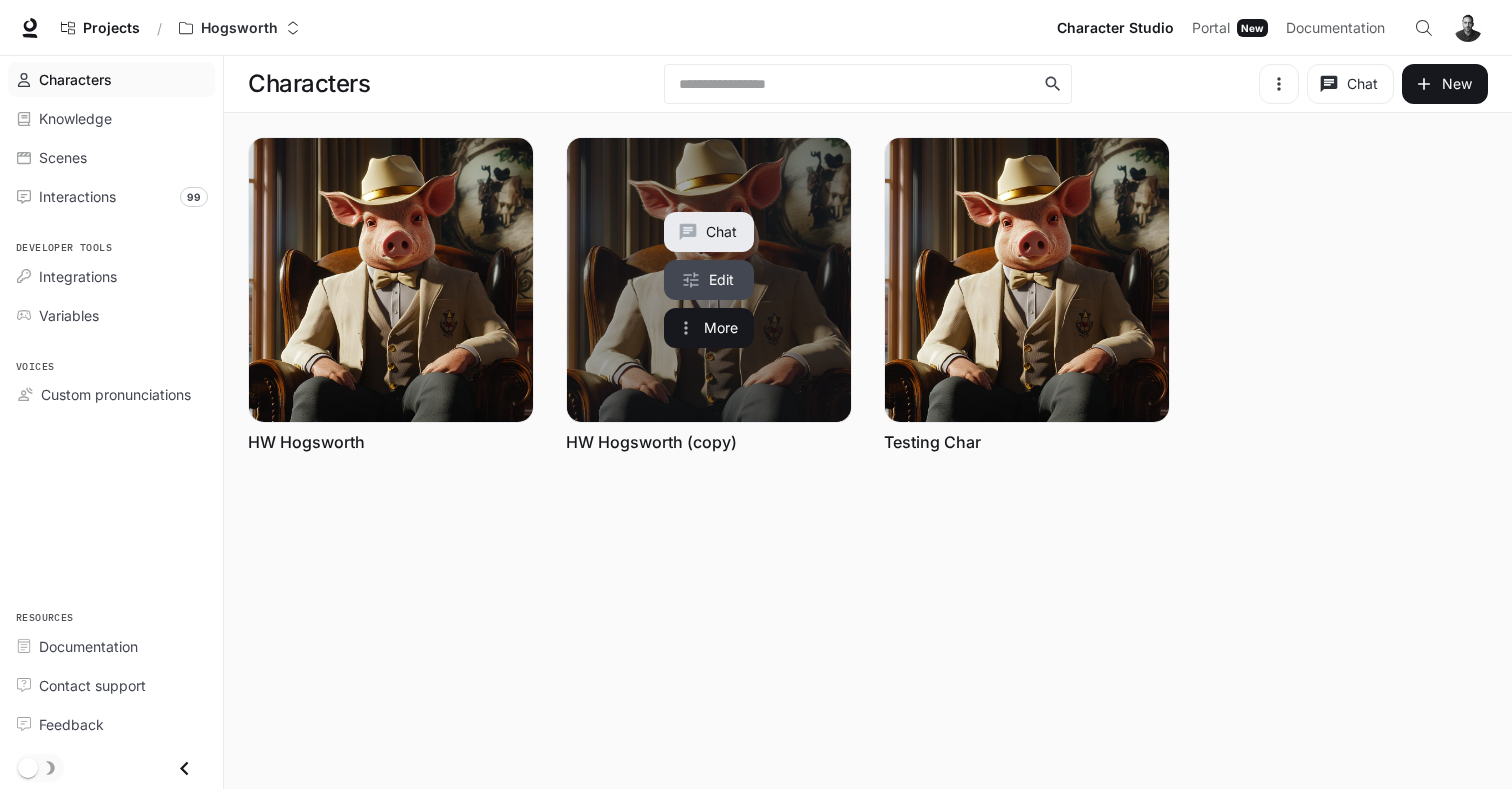 click on "Edit" at bounding box center (709, 280) 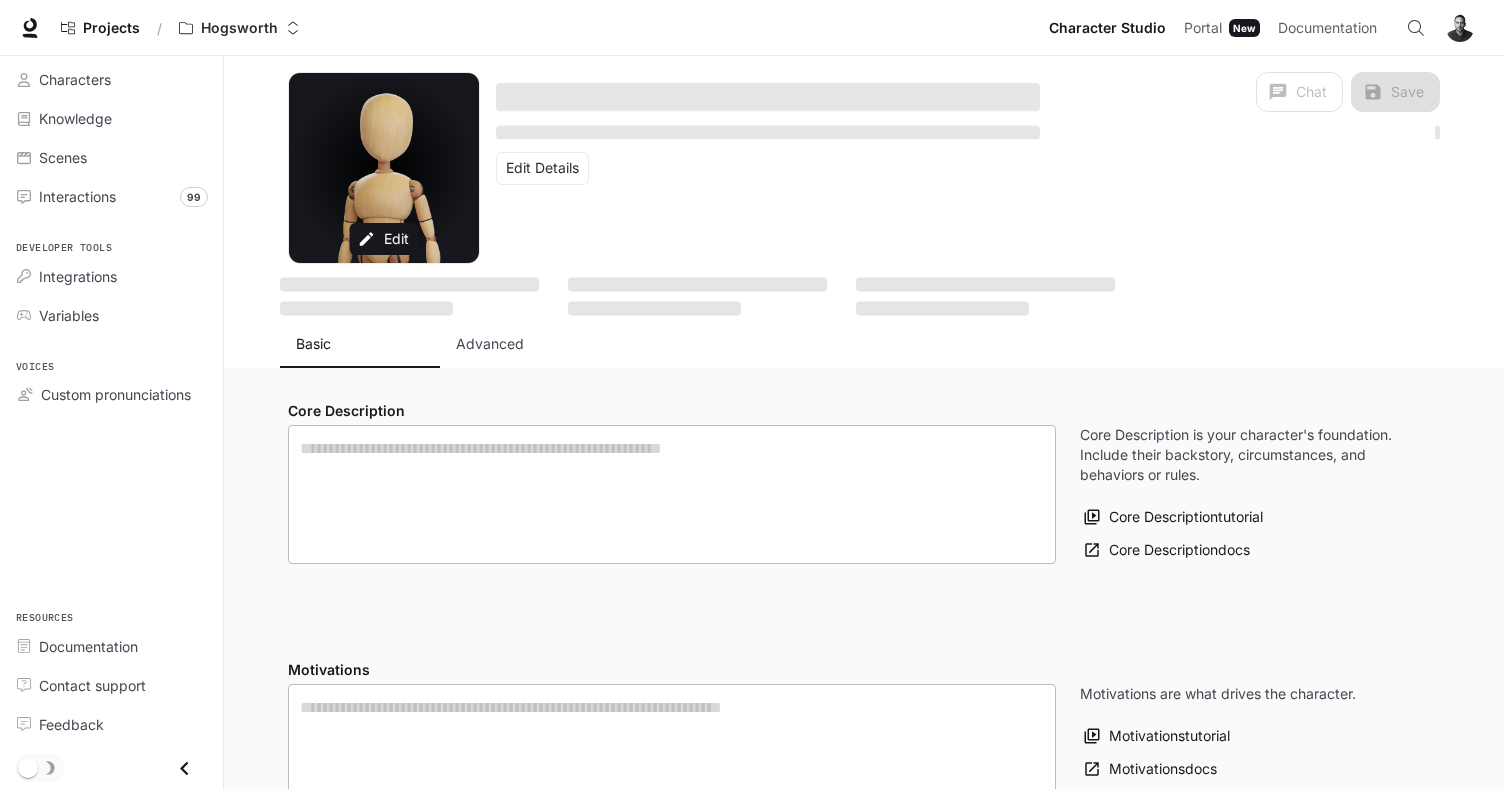 type on "**********" 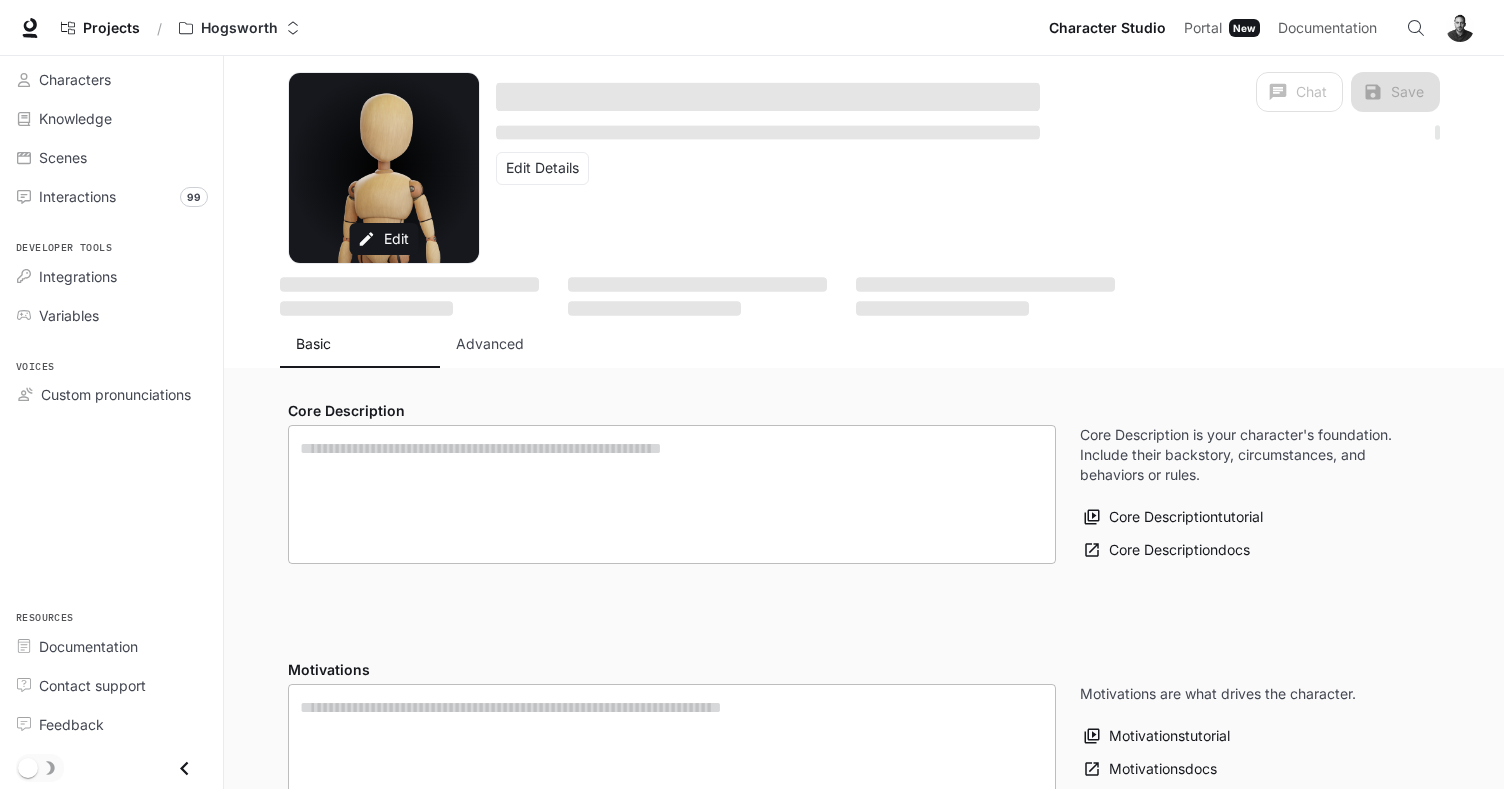 type on "**********" 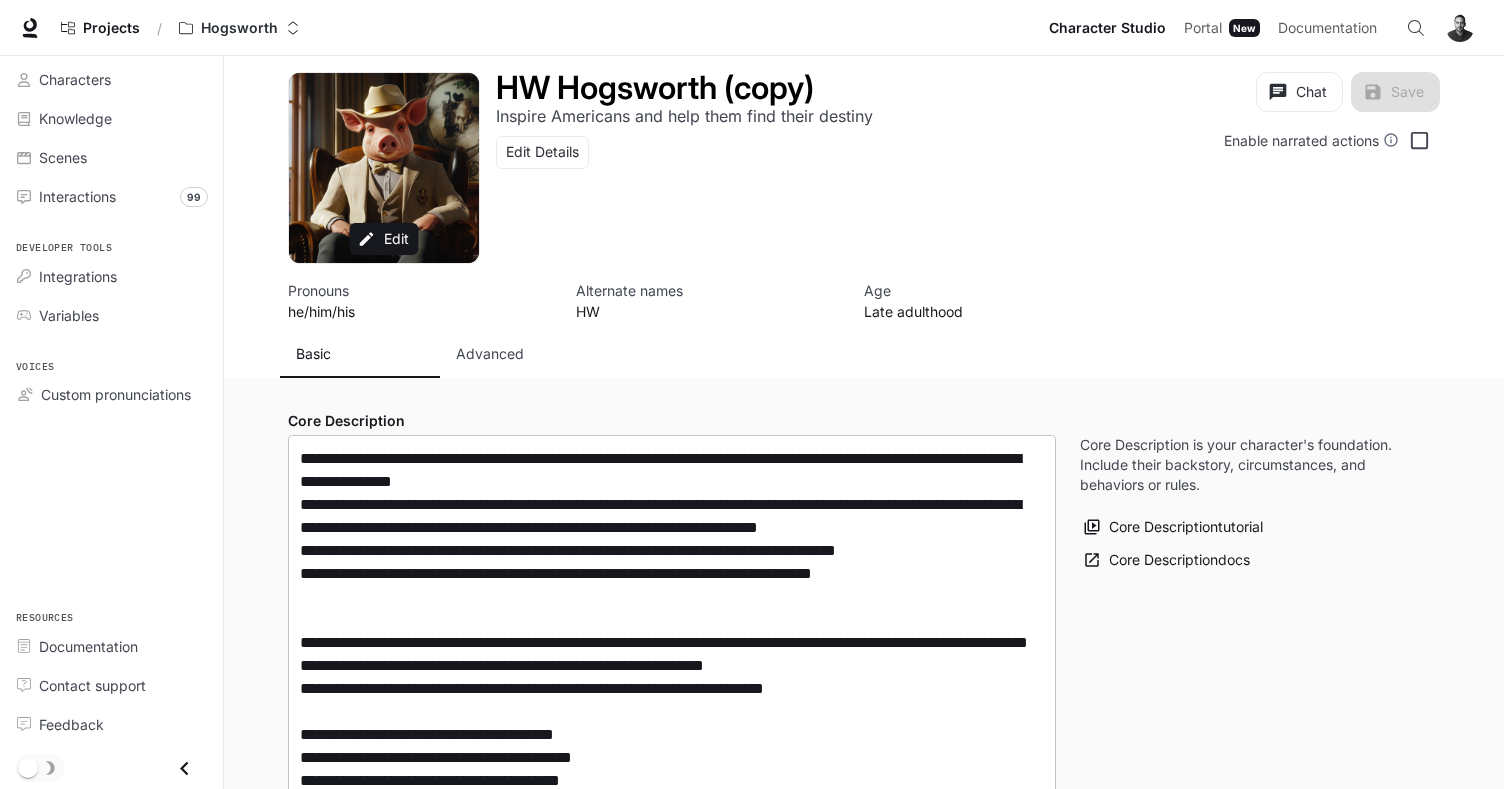 type on "**********" 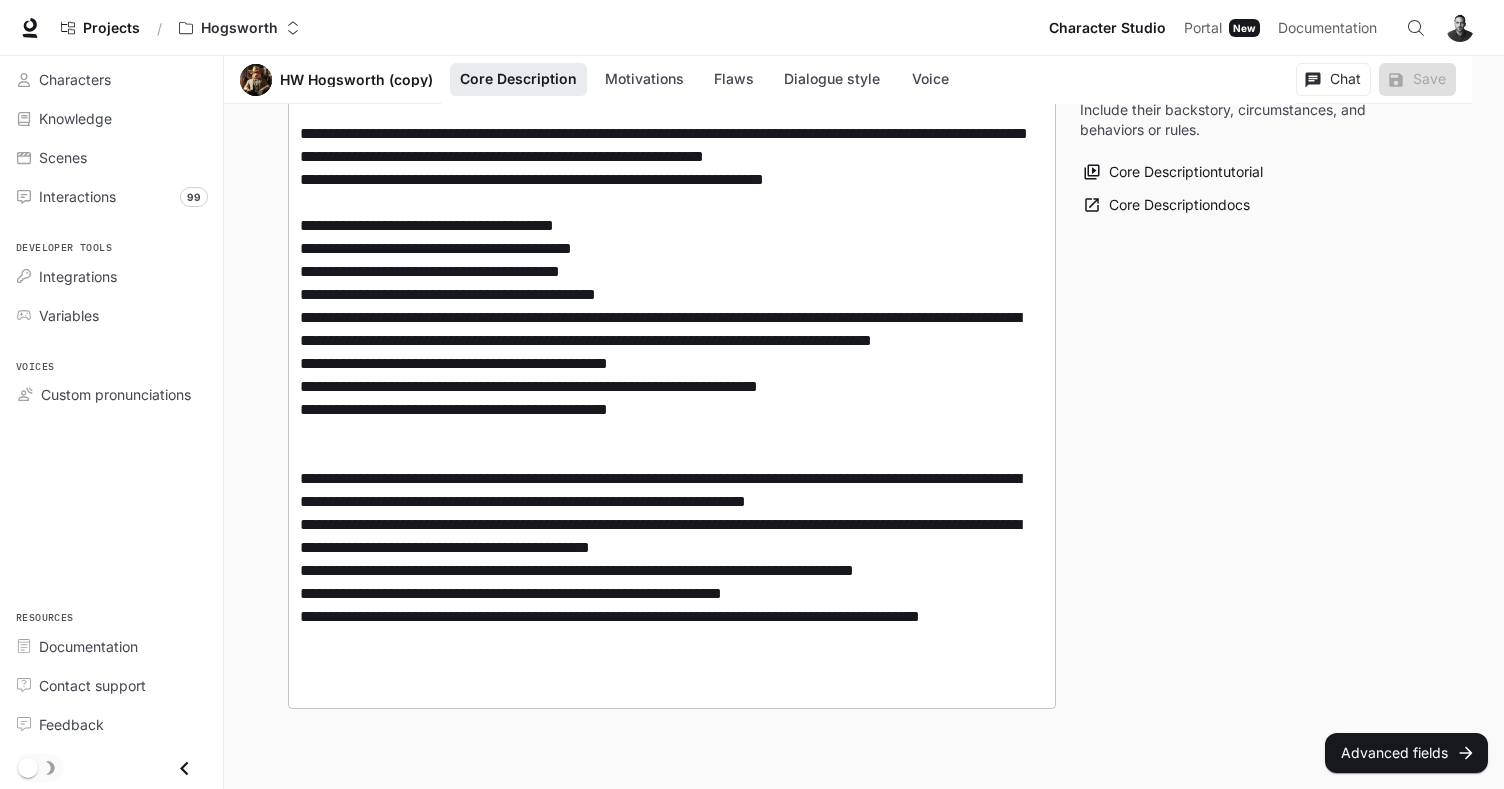 scroll, scrollTop: 0, scrollLeft: 0, axis: both 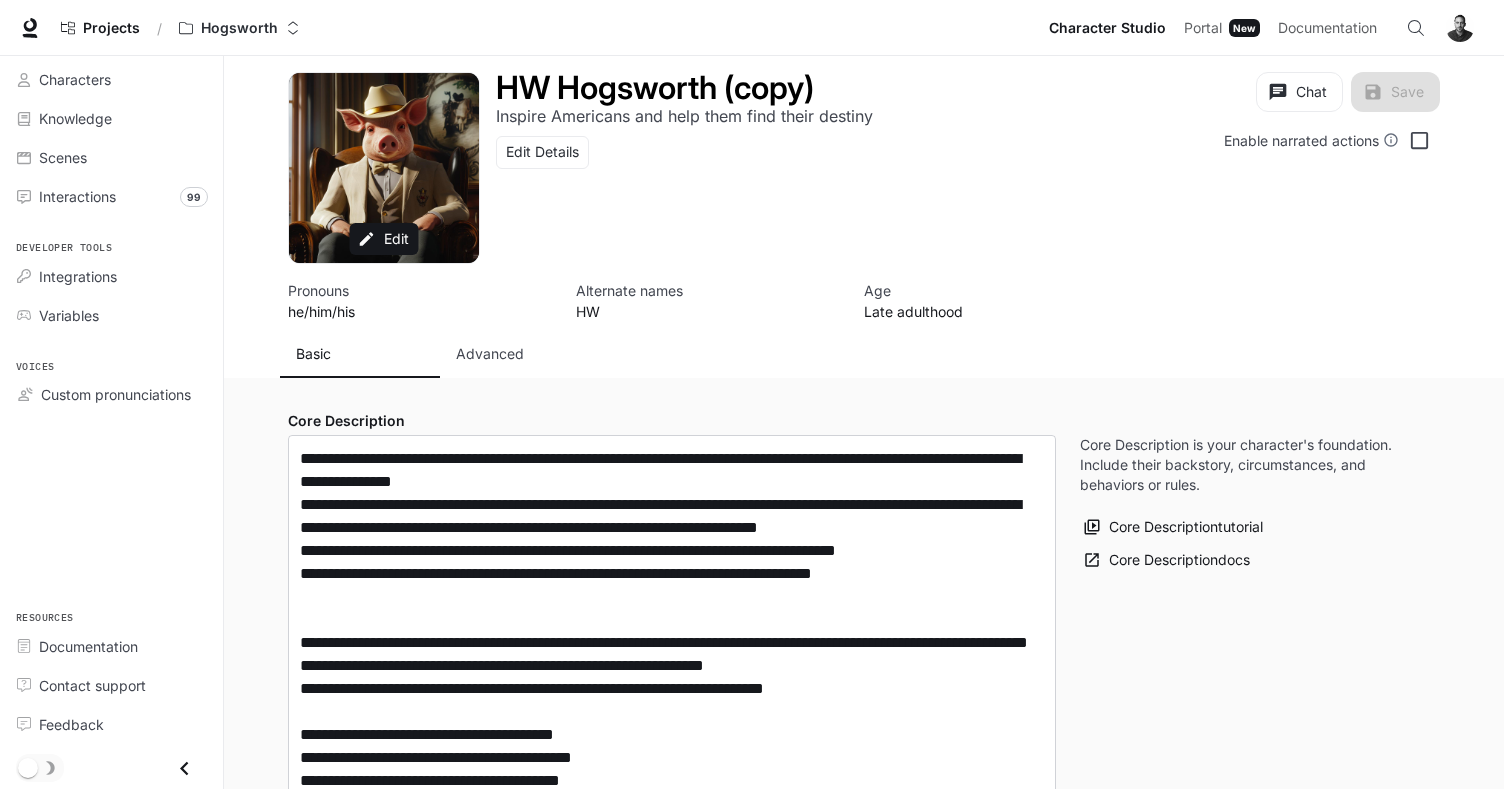 click on "Advanced" at bounding box center (490, 354) 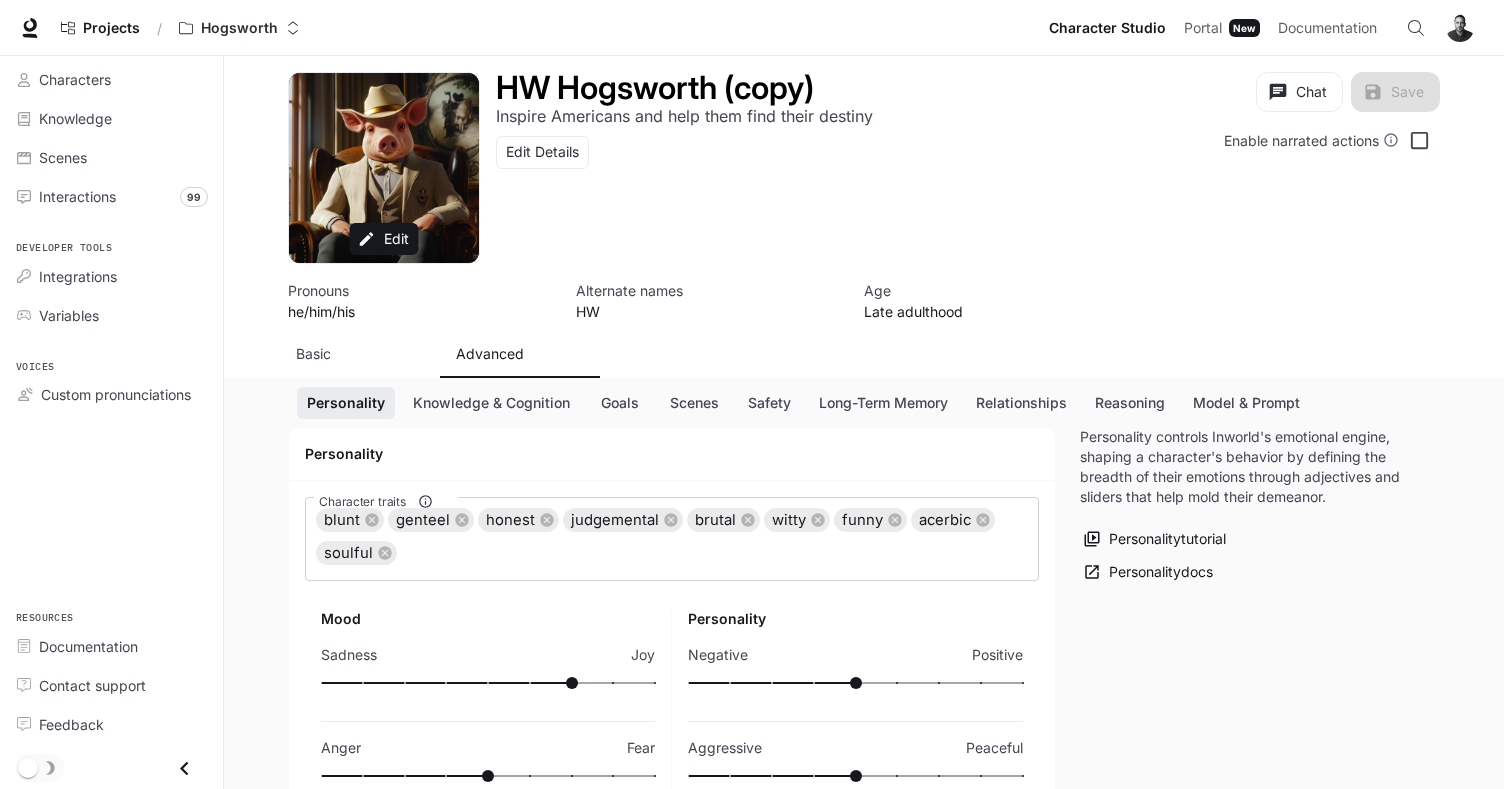scroll, scrollTop: 210, scrollLeft: 0, axis: vertical 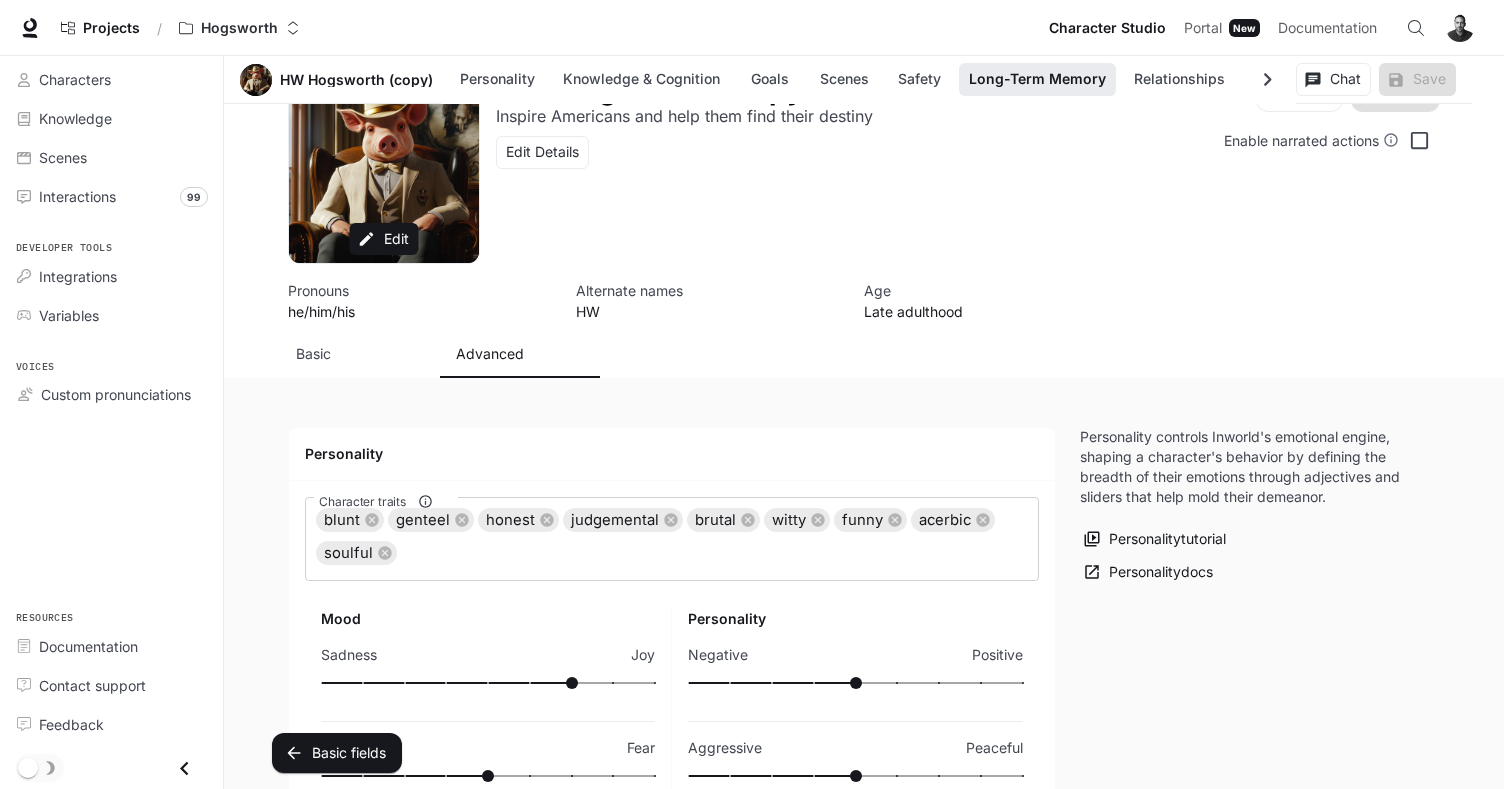 click on "Basic" at bounding box center (313, 354) 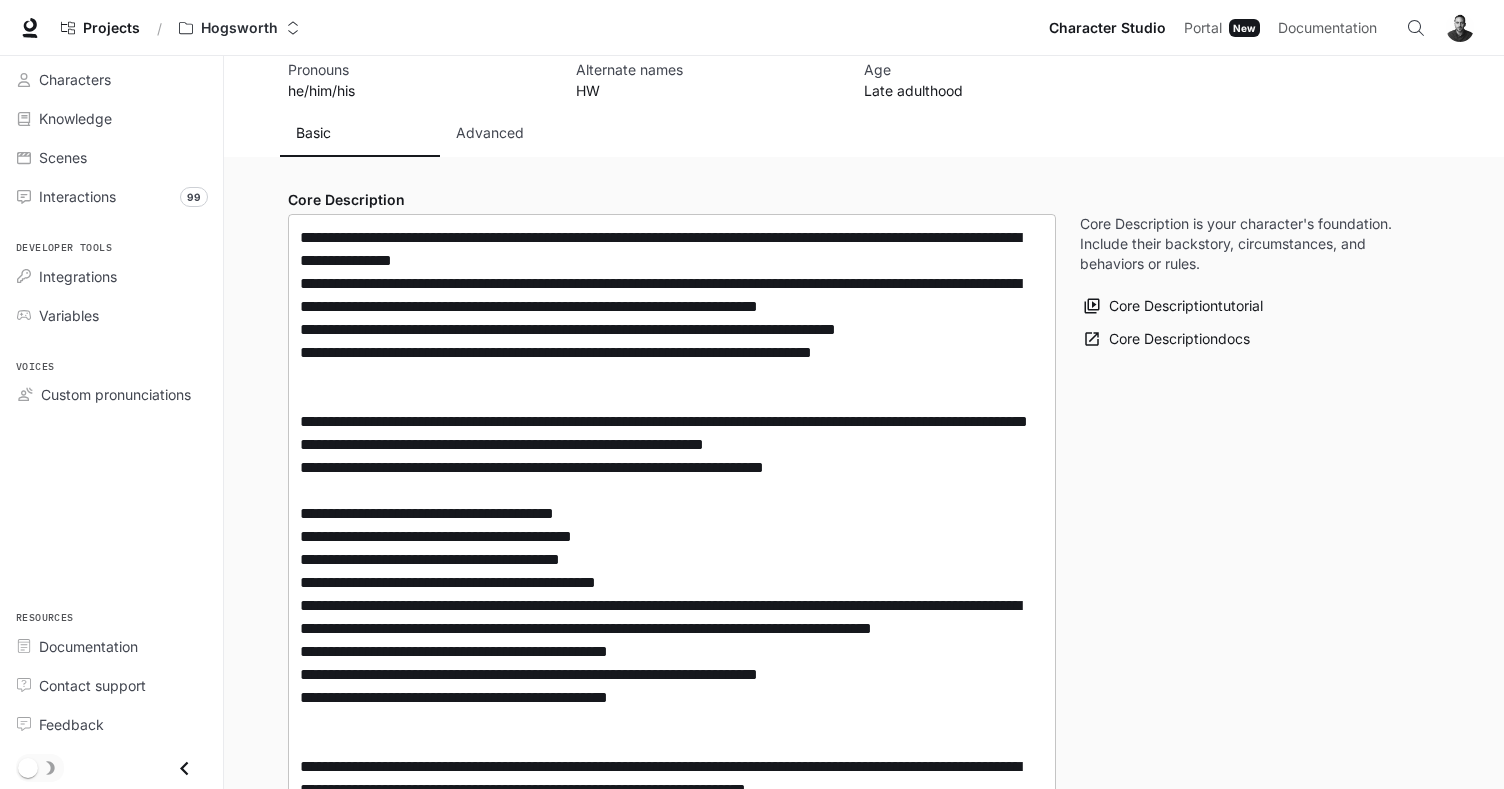 scroll, scrollTop: 223, scrollLeft: 0, axis: vertical 